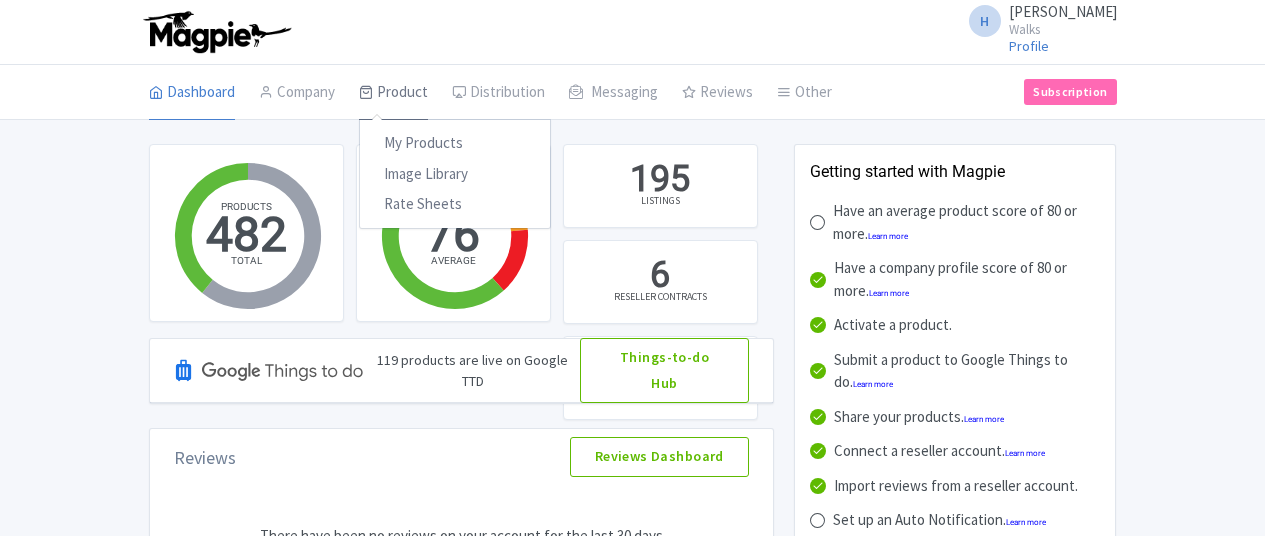 scroll, scrollTop: 0, scrollLeft: 0, axis: both 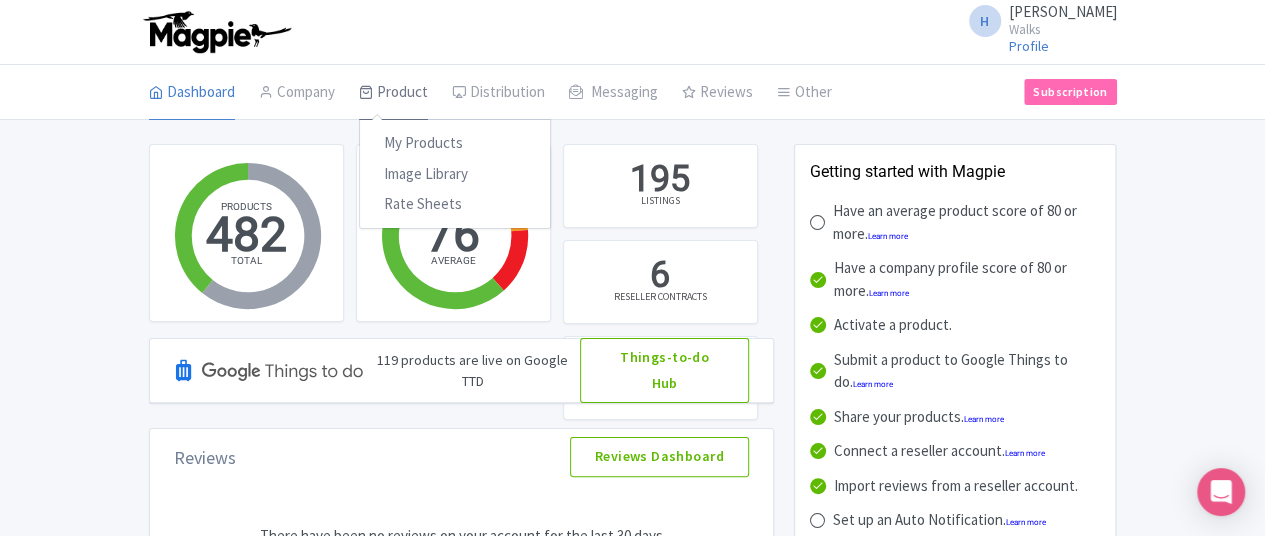 click on "Product" at bounding box center (393, 93) 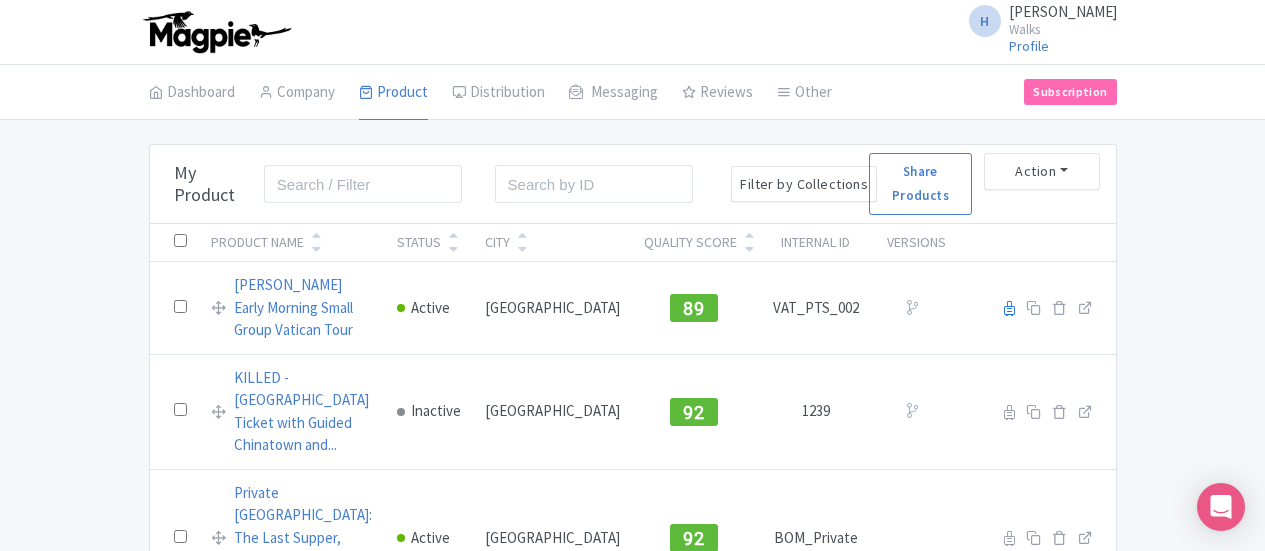 scroll, scrollTop: 0, scrollLeft: 0, axis: both 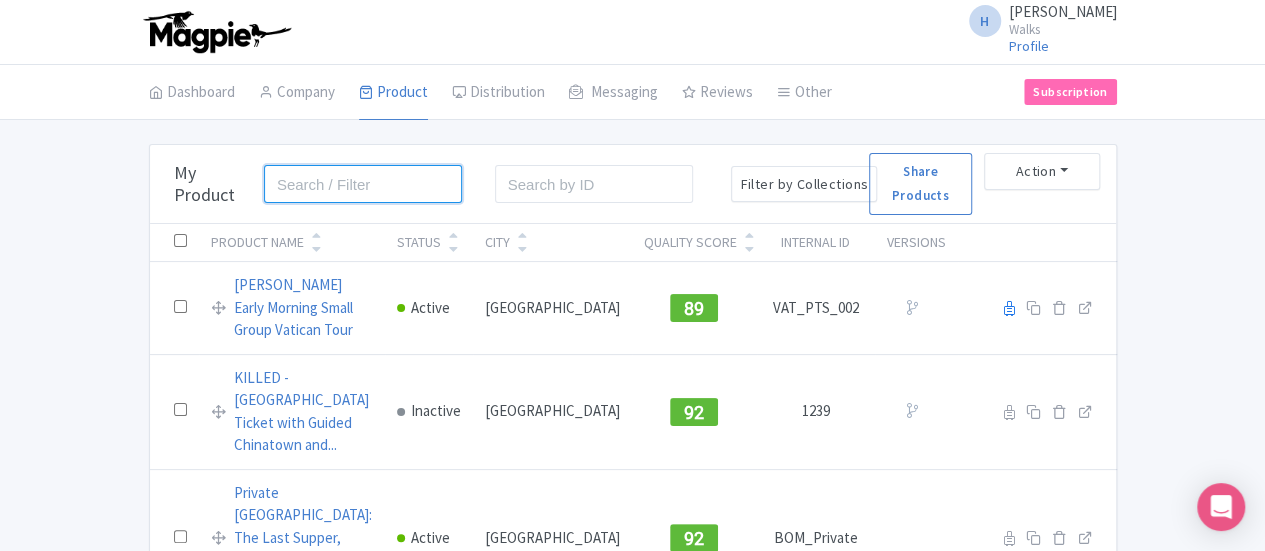 click at bounding box center [363, 184] 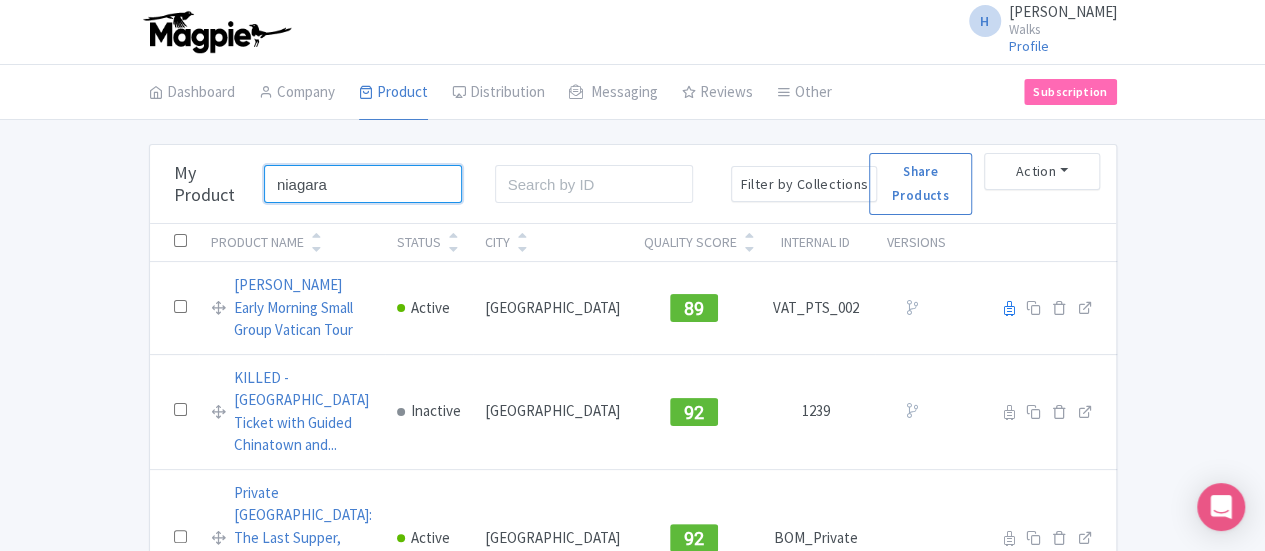 type on "niagara" 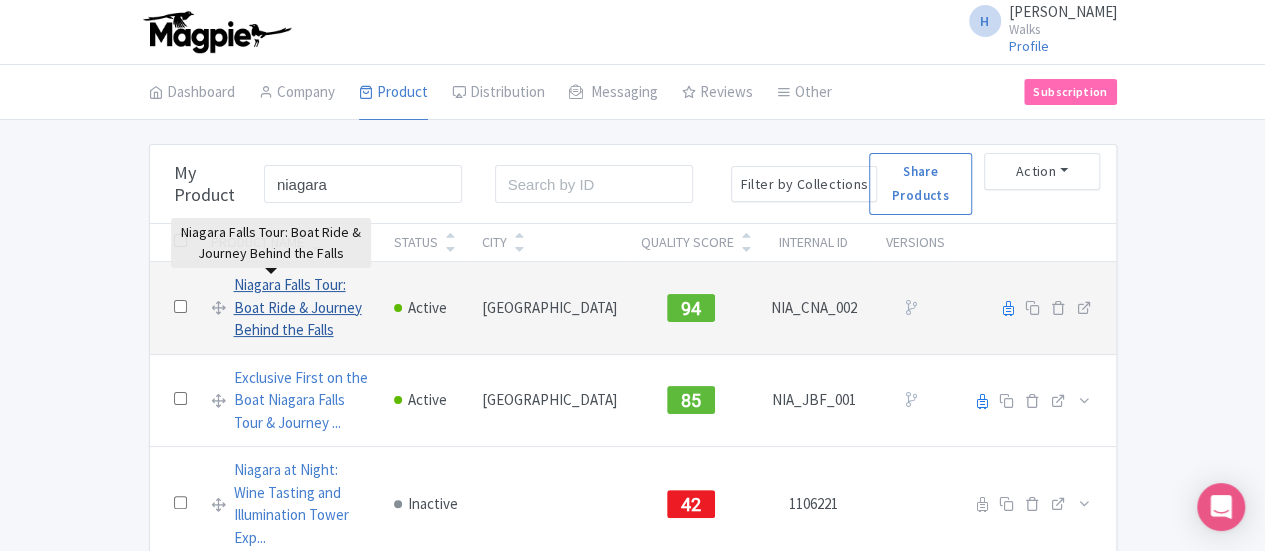 click on "Niagara Falls Tour: Boat Ride & Journey Behind the Falls" at bounding box center [302, 308] 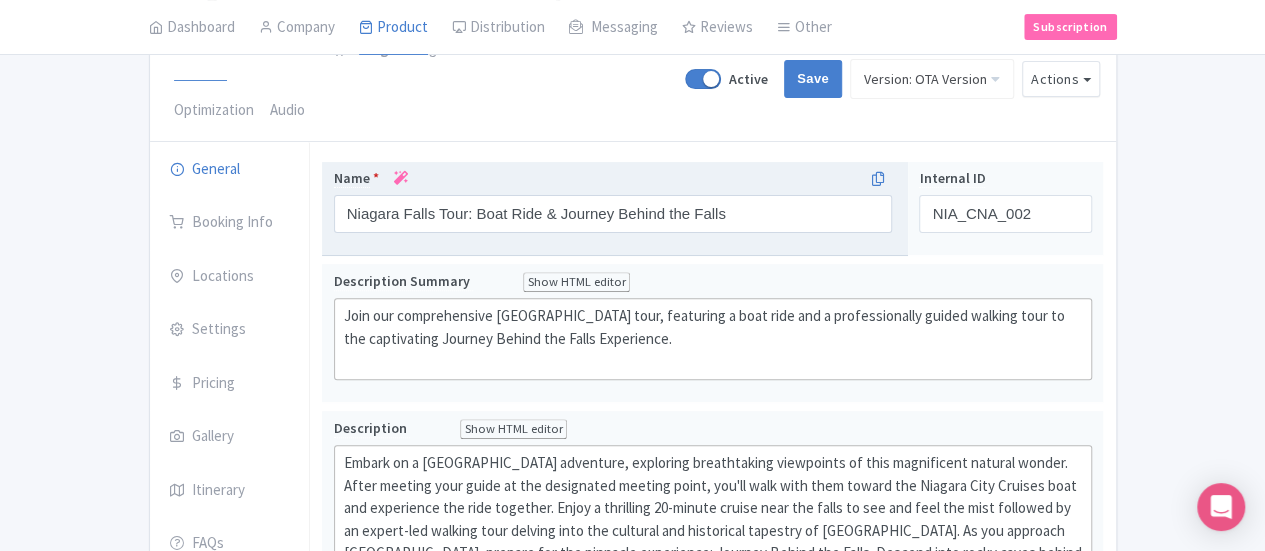 scroll, scrollTop: 300, scrollLeft: 0, axis: vertical 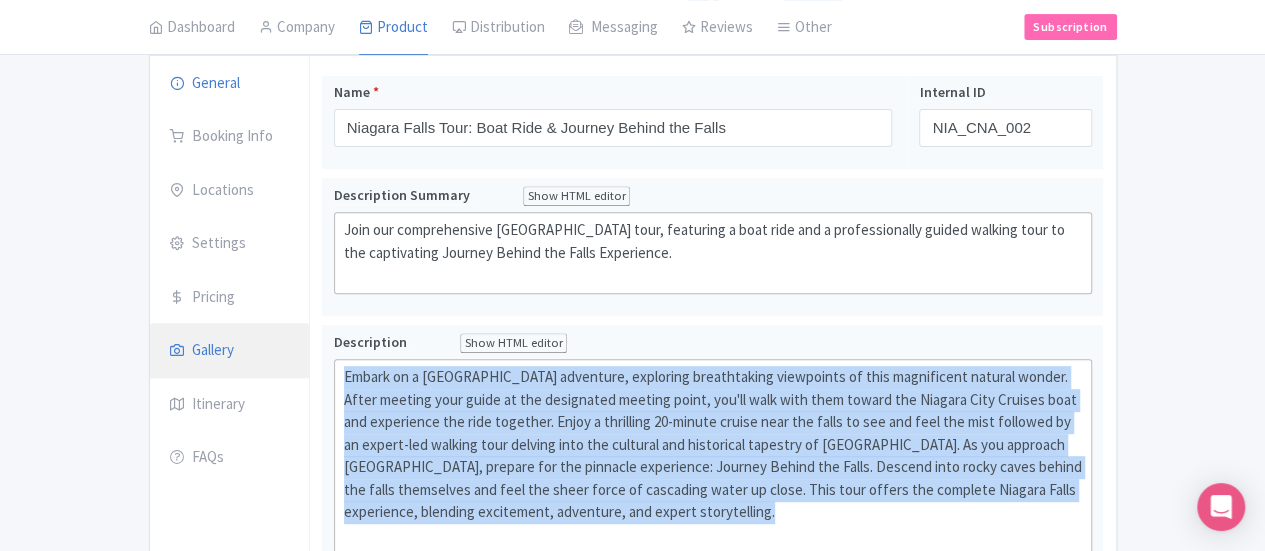 drag, startPoint x: 1134, startPoint y: 402, endPoint x: 164, endPoint y: 308, distance: 974.544 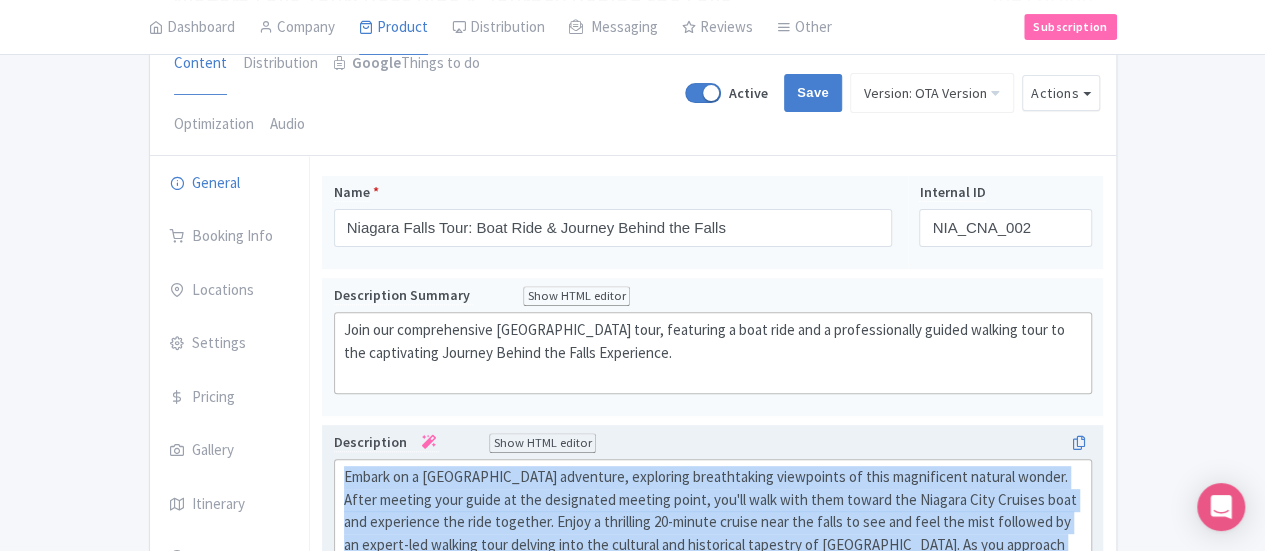 scroll, scrollTop: 100, scrollLeft: 0, axis: vertical 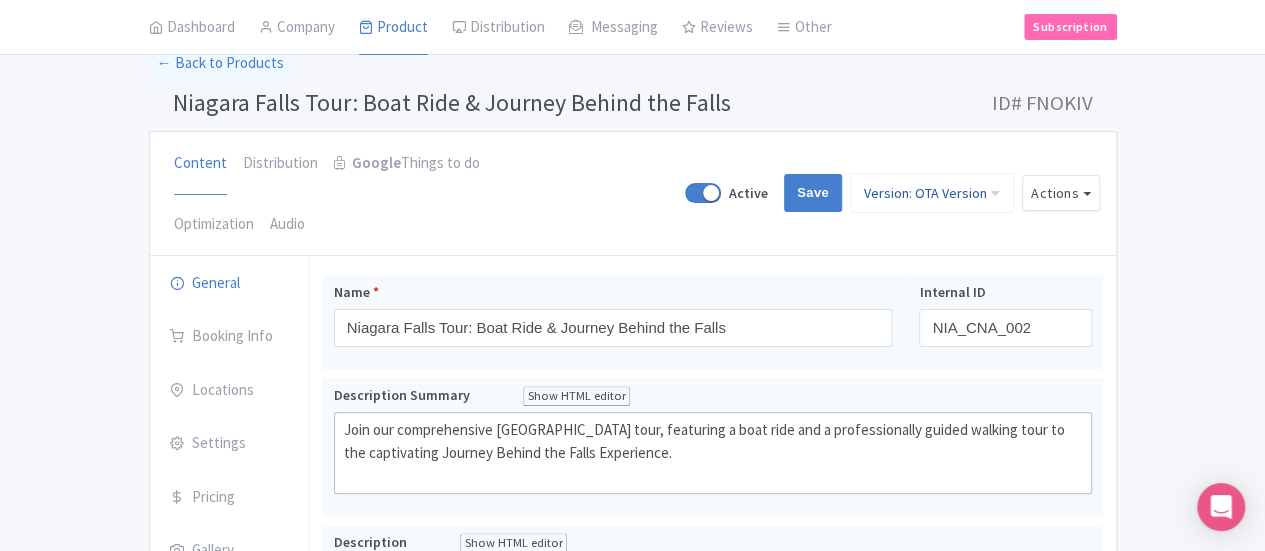 click on "Version: OTA Version" at bounding box center (932, 193) 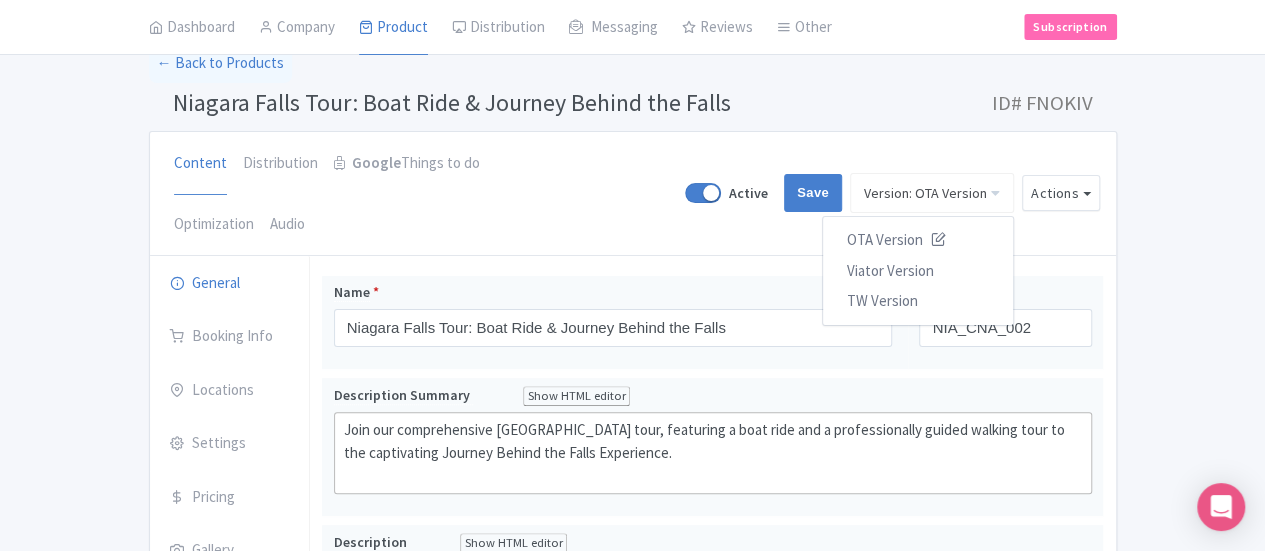 click on "Niagara Falls Tour: Boat Ride & Journey Behind the Falls
ID# FNOKIV" at bounding box center [633, 107] 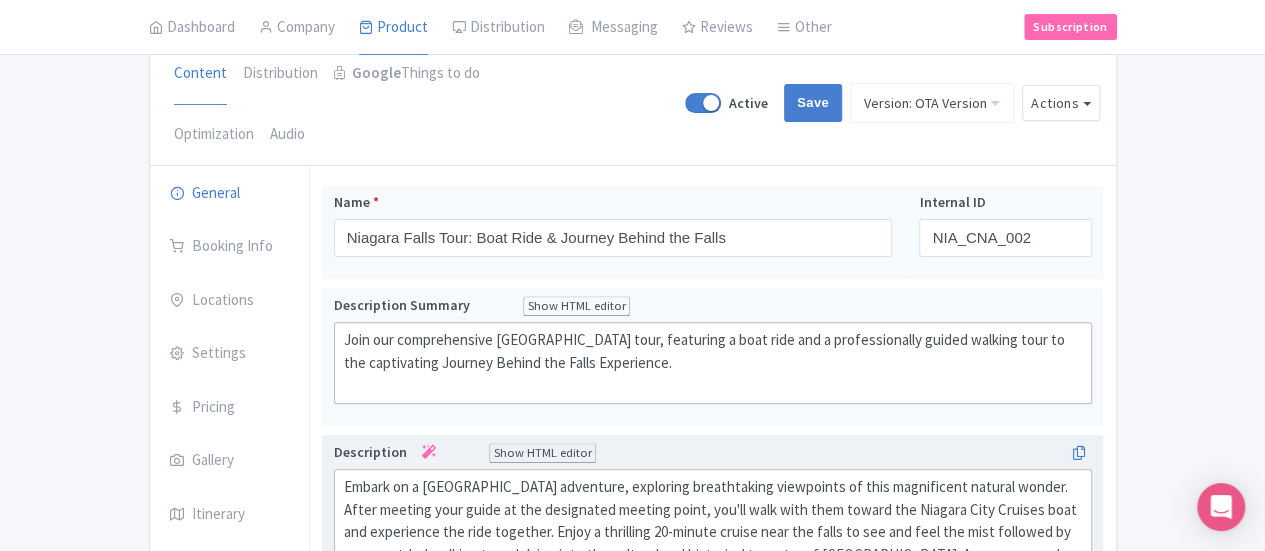scroll, scrollTop: 300, scrollLeft: 0, axis: vertical 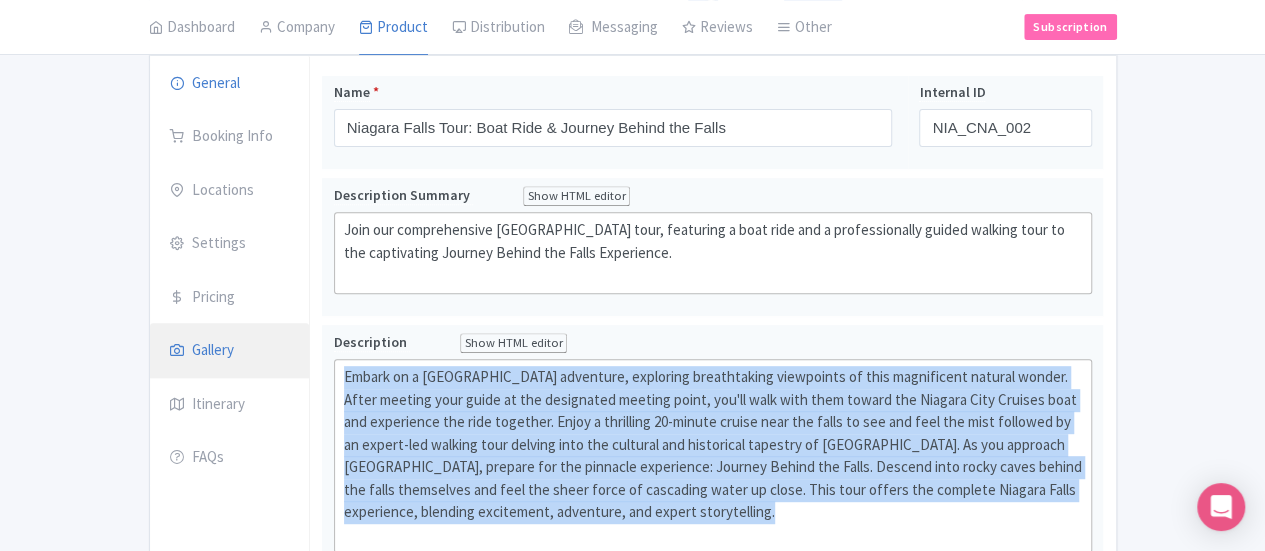 drag, startPoint x: 771, startPoint y: 379, endPoint x: 201, endPoint y: 299, distance: 575.5867 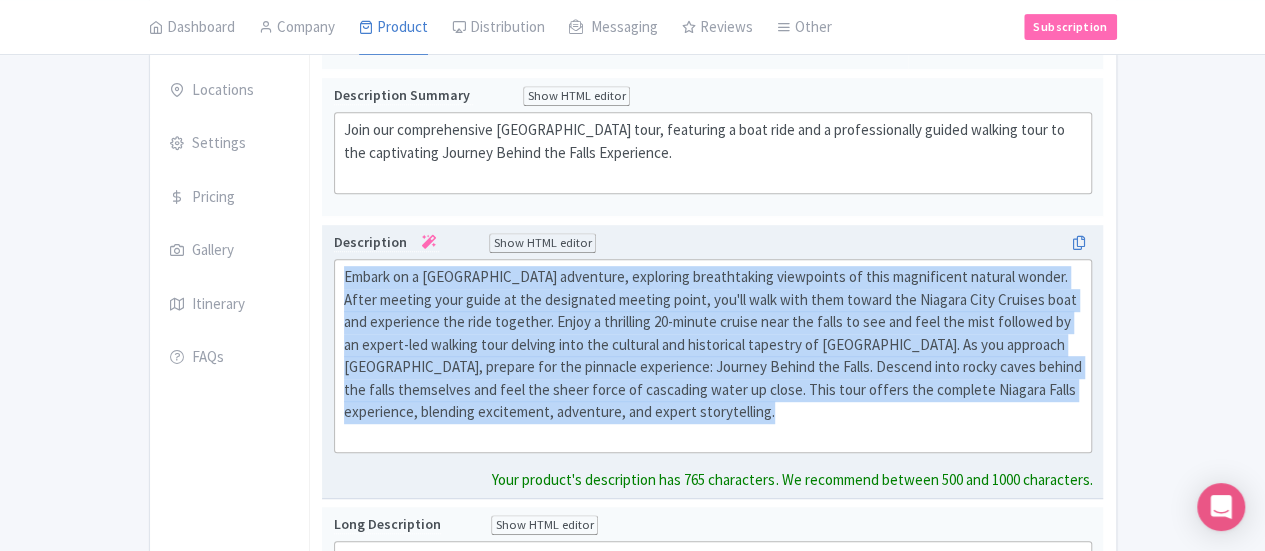 scroll, scrollTop: 500, scrollLeft: 0, axis: vertical 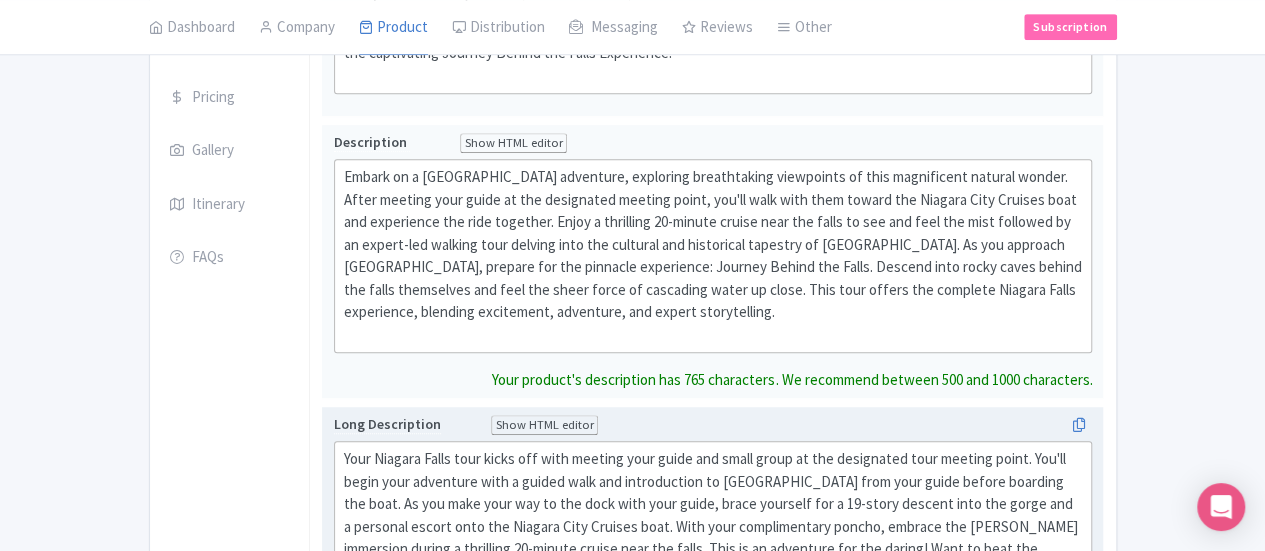 click on "Your Niagara Falls tour kicks off with meeting your guide and small group at the designated tour meeting point. You'll begin your adventure with a guided walk and introduction to Niagara Falls from your guide before boarding the boat. As you make your way to the dock with your guide, brace yourself for a 19-story descent into the gorge and a personal escort onto the Niagara City Cruises boat. With your complimentary poncho, embrace the misty immersion during a thrilling 20-minute cruise near the falls. This is an adventure for the daring! Want to beat the crowds? Pick the 7:45am tour at time of booking to board the first boat of the day for a crowd-free experience and amazing photos of you and the Falls." 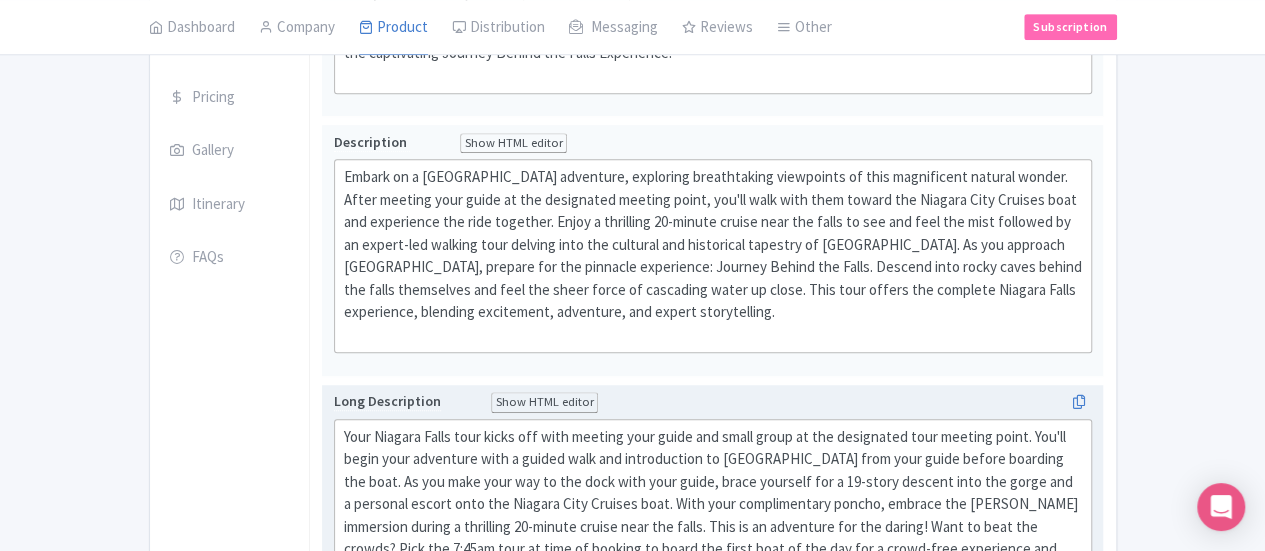 type on "<div>Your Niagara Falls tour kicks off with meeting your guide and small group at the designated tour meeting point. You'll begin your adventure with a guided walk and introduction to Niagara Falls from your guide before boarding the boat. As you make your way to the dock with your guide, brace yourself for a 19-story descent into the gorge and a personal escort onto the Niagara City Cruises boat. With your complimentary poncho, embrace the misty immersion during a thrilling 20-minute cruise near the falls. This is an adventure for the daring! Want to beat the crowds? Pick the 7:45am tour at time of booking to board the first boat of the day for a crowd-free experience and amazing photos of you and the Falls.<br><br>&nbsp;But the excitement continues! After the exhilarating cruise, your expert guide will lead you on a captivating walking tour along the boardwalk, delving into the cultural and historical tapestry of Niagara Falls. Your guide will point out key landmarks, and you'll take in views of the fall..." 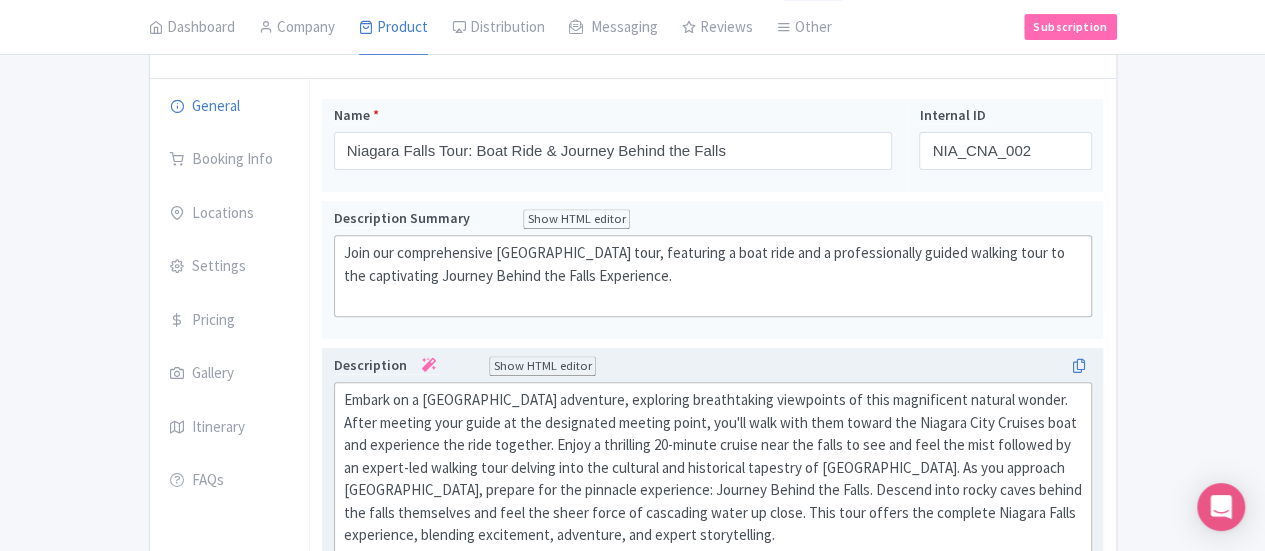 scroll, scrollTop: 0, scrollLeft: 0, axis: both 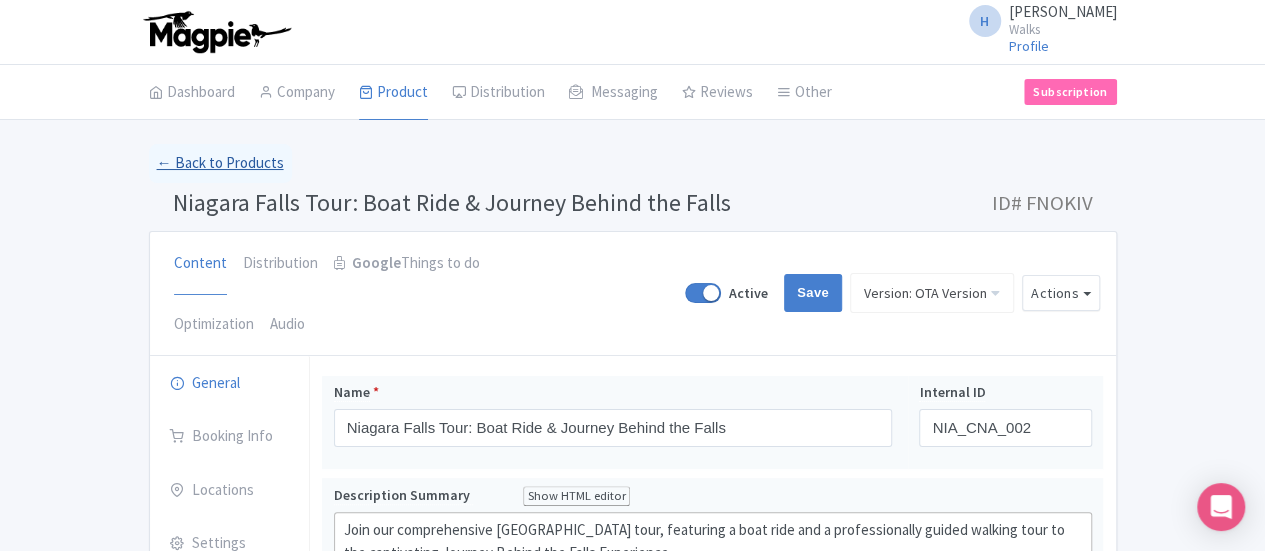 click on "← Back to Products" at bounding box center [220, 163] 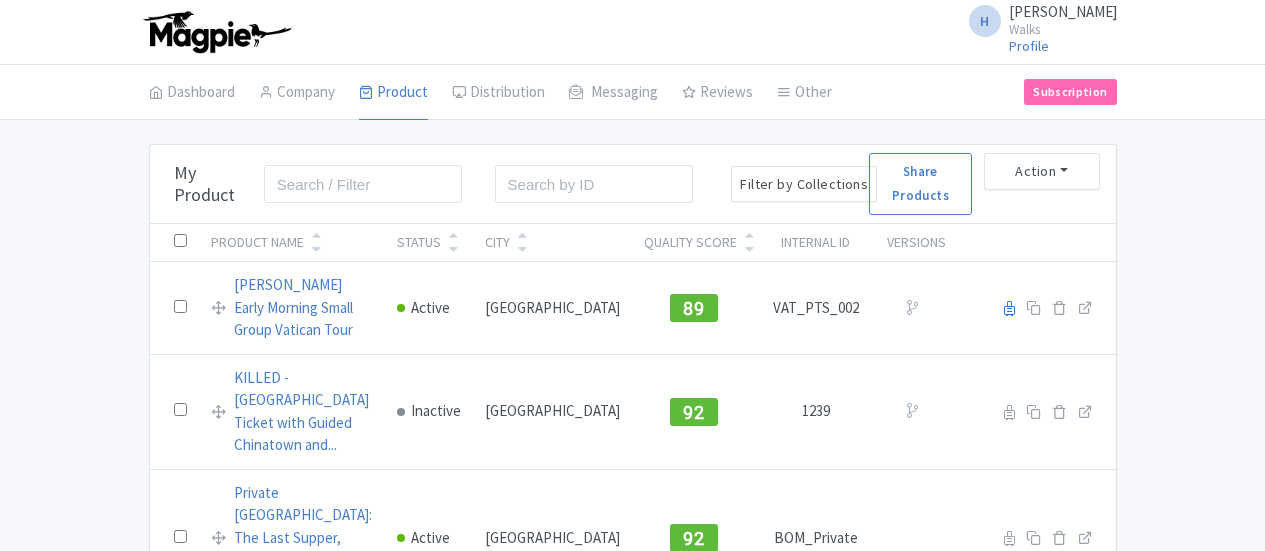 scroll, scrollTop: 0, scrollLeft: 0, axis: both 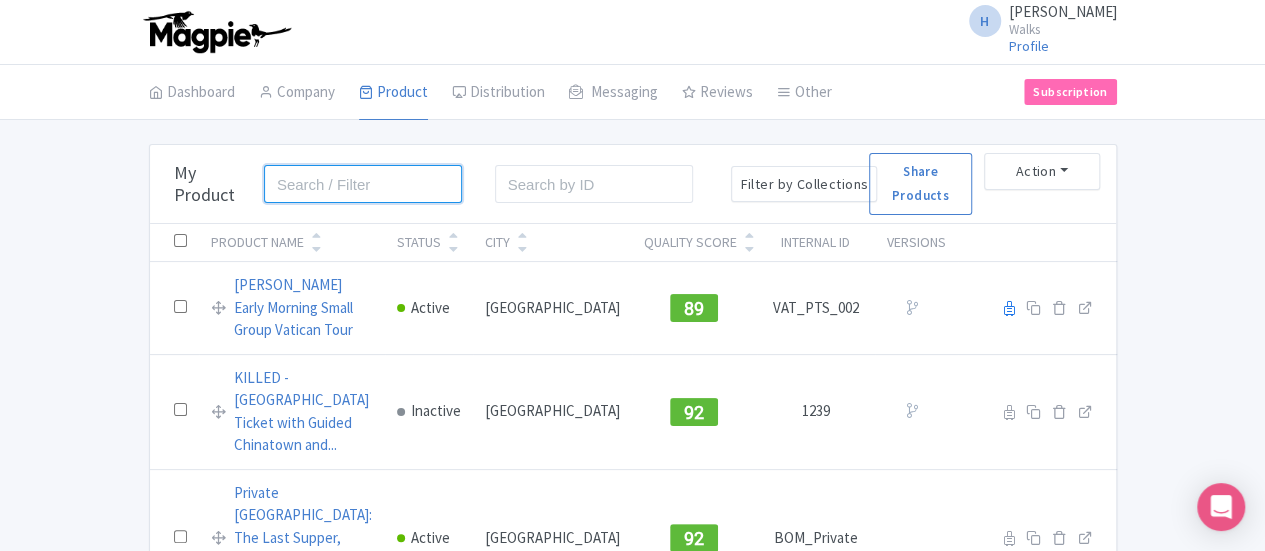 click at bounding box center (363, 184) 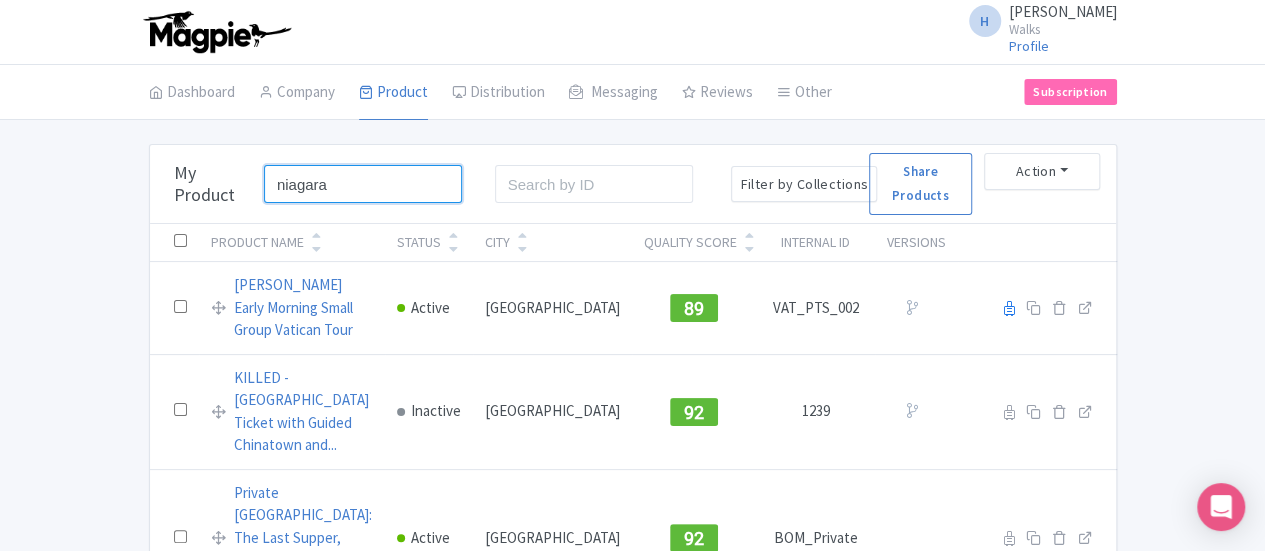 type on "niagara" 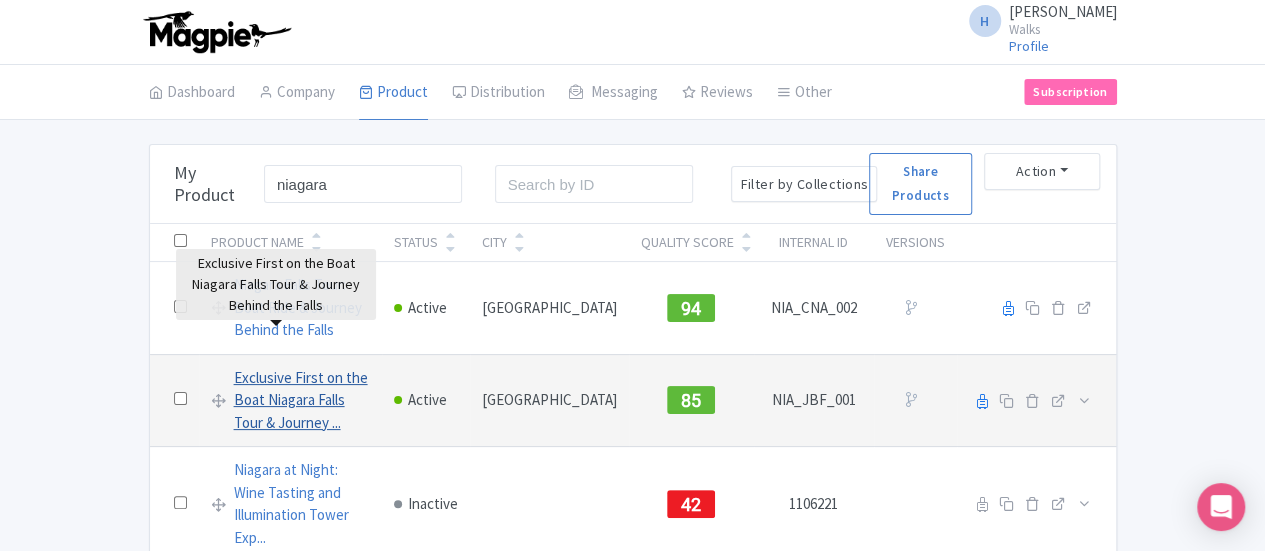 click on "Exclusive First on the Boat Niagara Falls Tour & Journey ..." at bounding box center (302, 401) 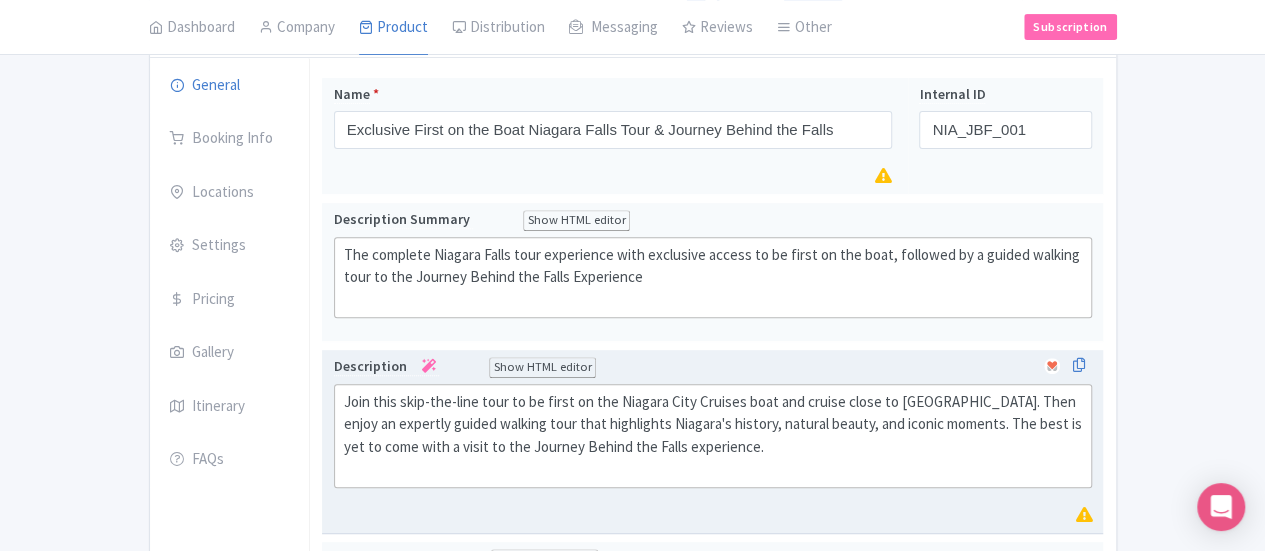 scroll, scrollTop: 300, scrollLeft: 0, axis: vertical 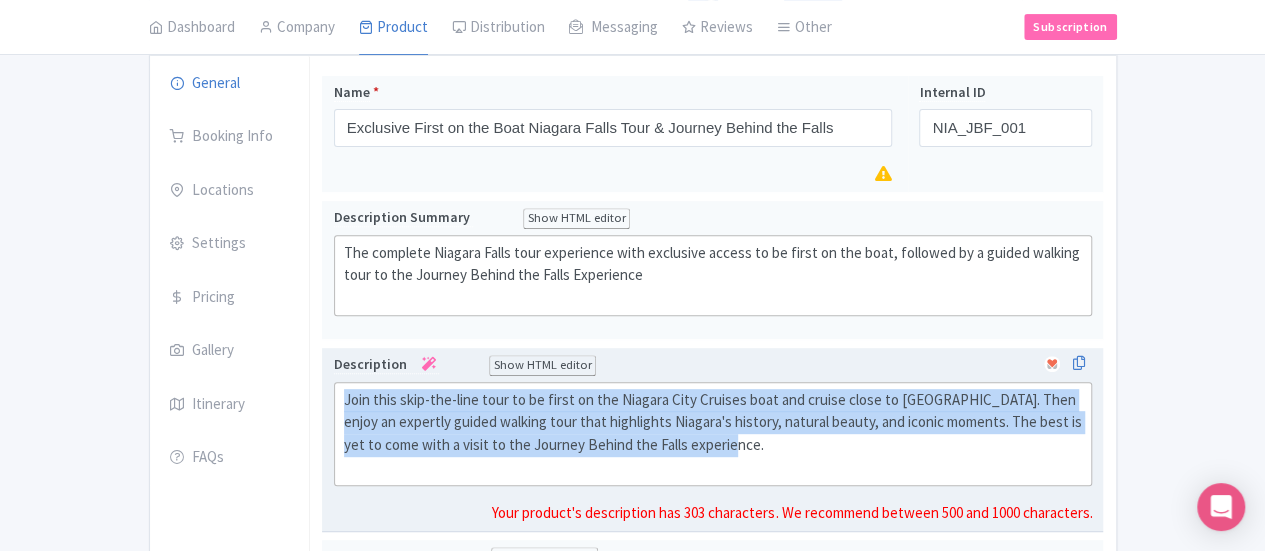 drag, startPoint x: 1154, startPoint y: 357, endPoint x: 248, endPoint y: 334, distance: 906.2919 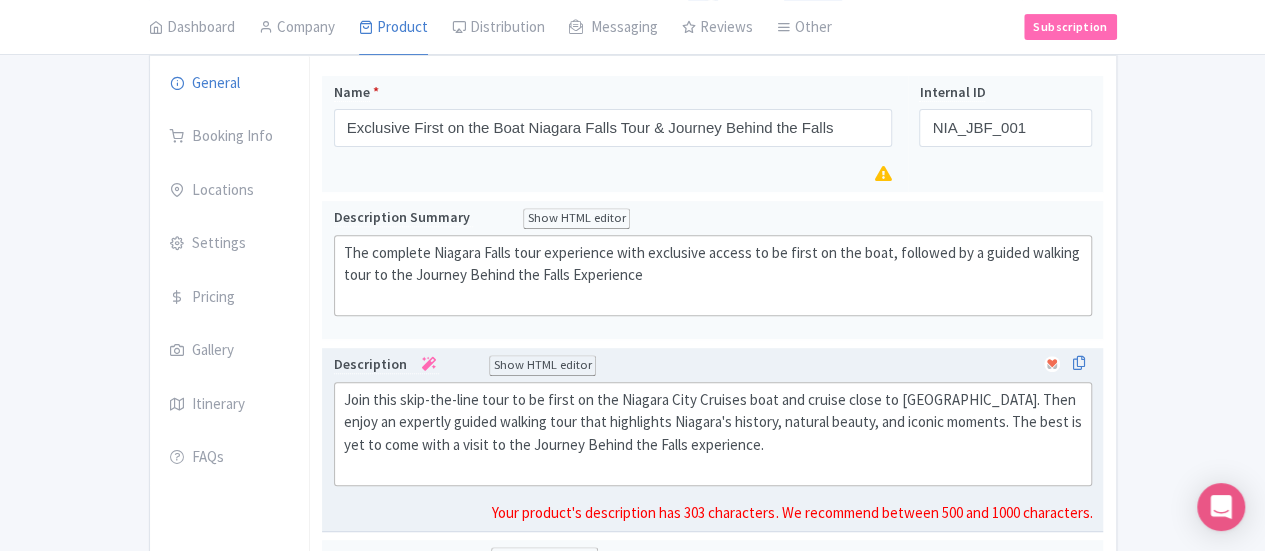 click on "Join this skip-the-line tour to be first on the Niagara City Cruises boat and cruise close to Niagara Falls. Then enjoy an expertly guided walking tour that highlights Niagara's history, natural beauty, and iconic moments. The best is yet to come with a visit to the Journey Behind the Falls experience." 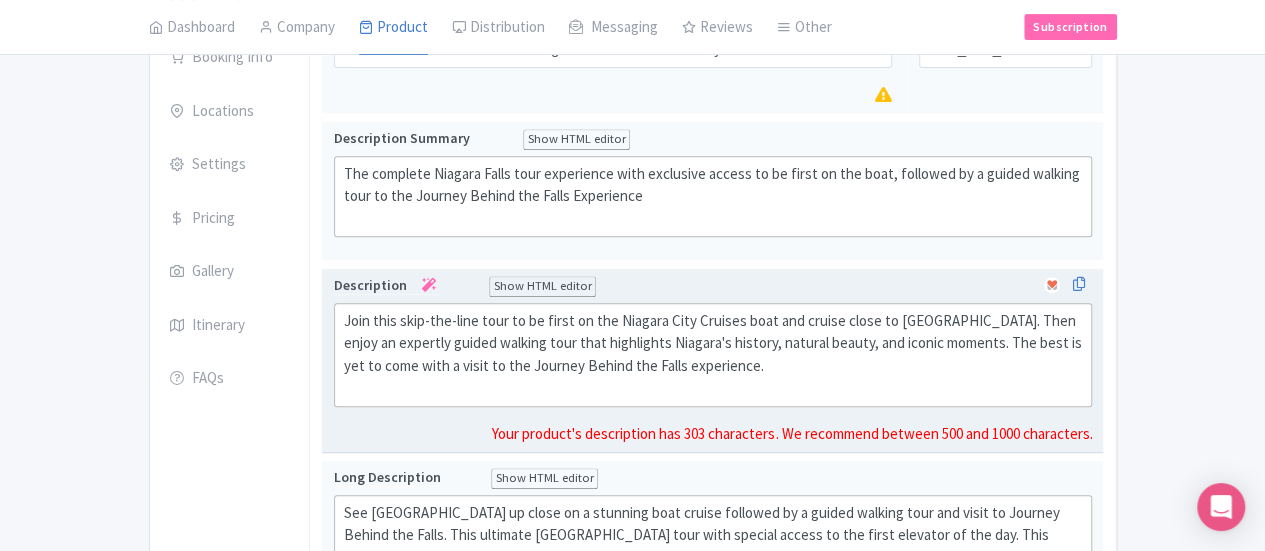 scroll, scrollTop: 500, scrollLeft: 0, axis: vertical 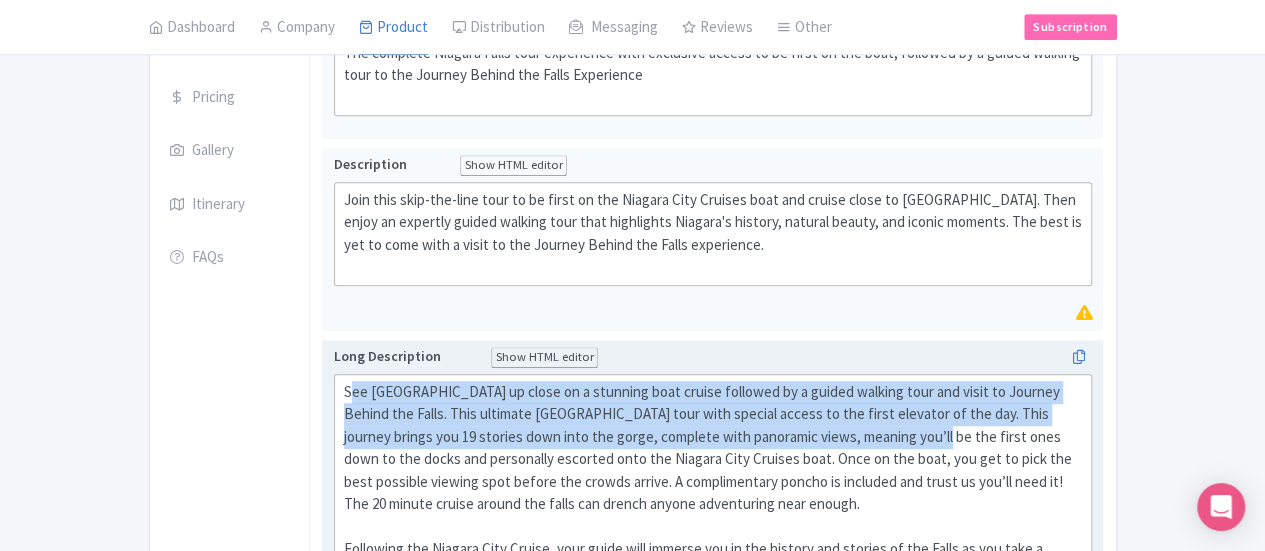 drag, startPoint x: 257, startPoint y: 301, endPoint x: 296, endPoint y: 339, distance: 54.451813 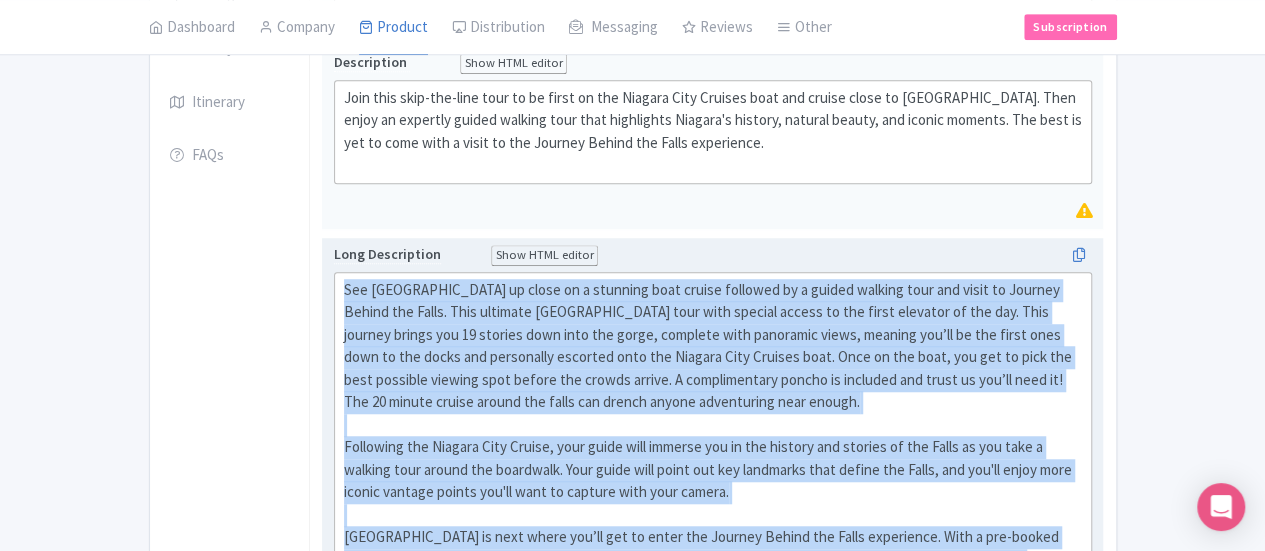 scroll, scrollTop: 700, scrollLeft: 0, axis: vertical 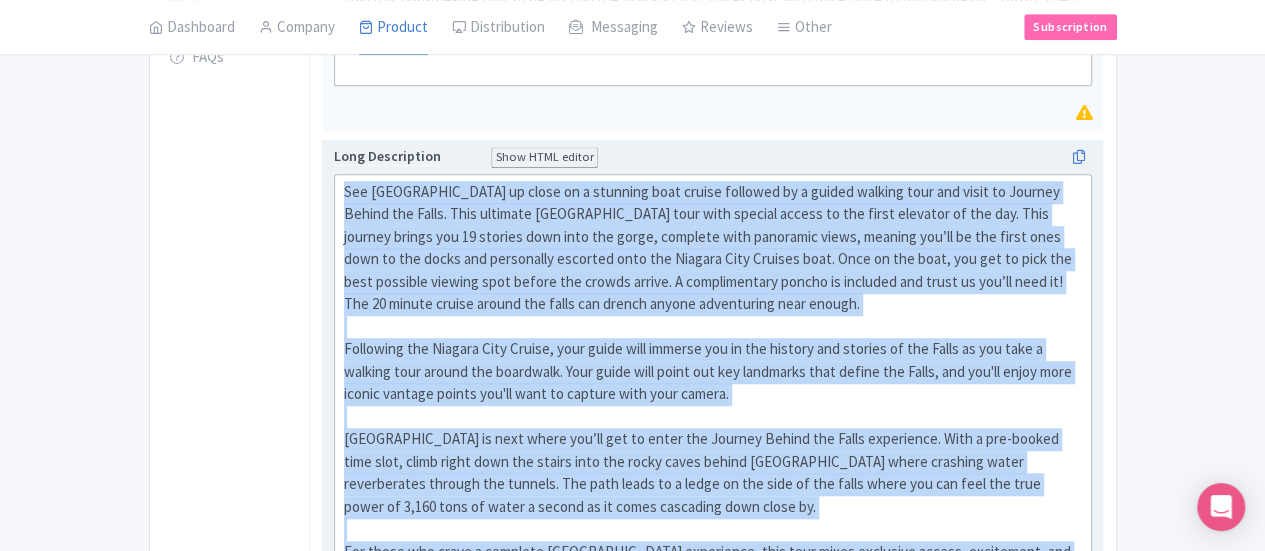 drag, startPoint x: 252, startPoint y: 301, endPoint x: 787, endPoint y: 453, distance: 556.1735 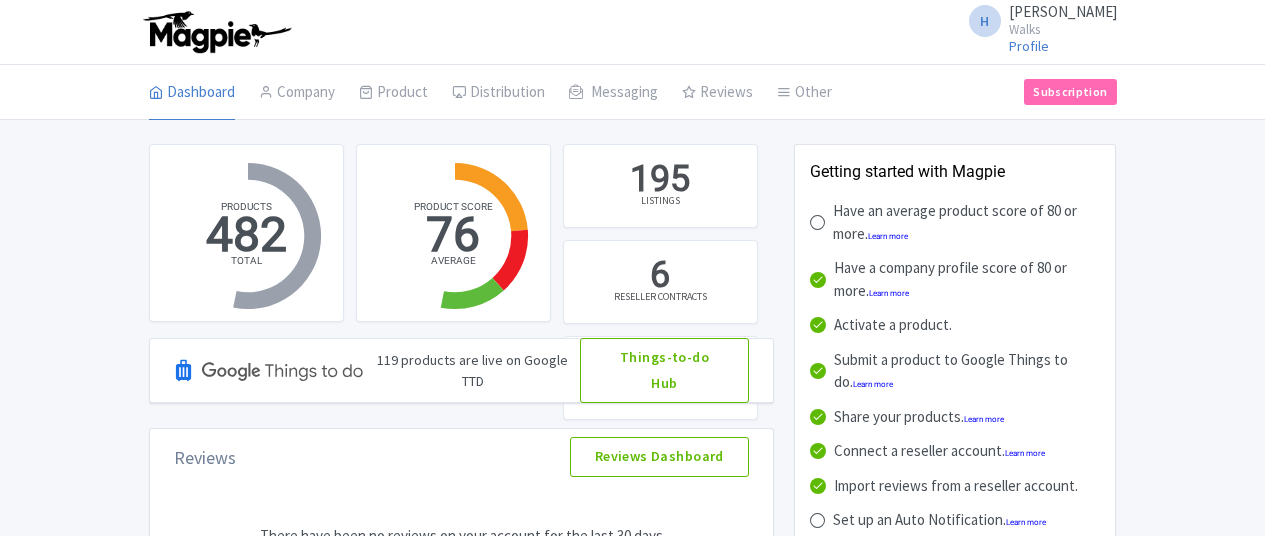 scroll, scrollTop: 0, scrollLeft: 0, axis: both 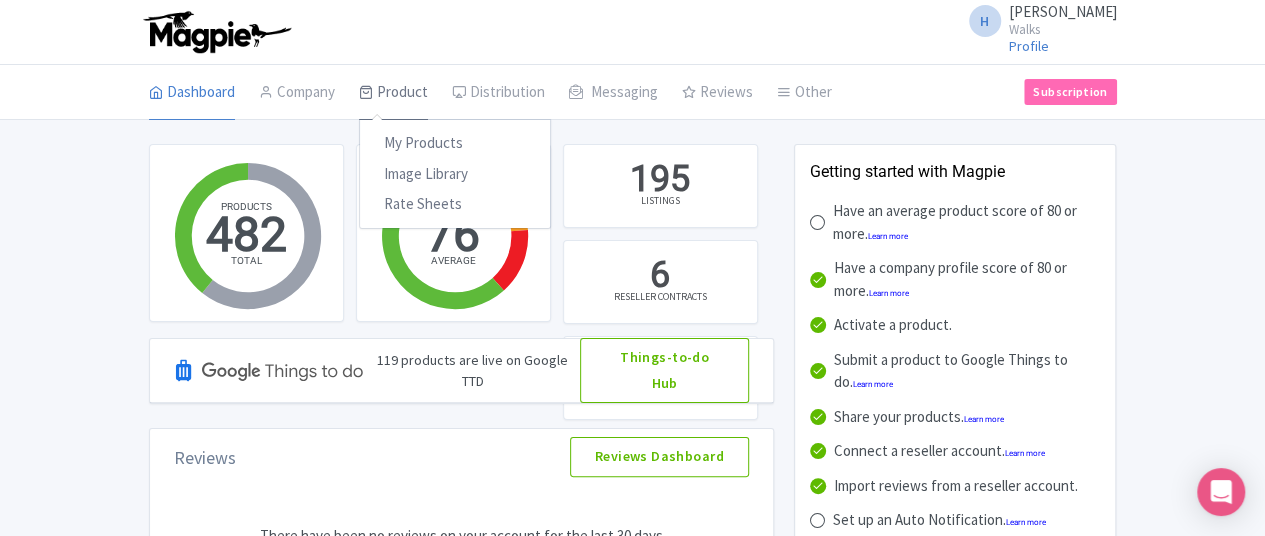click on "Product" at bounding box center [393, 93] 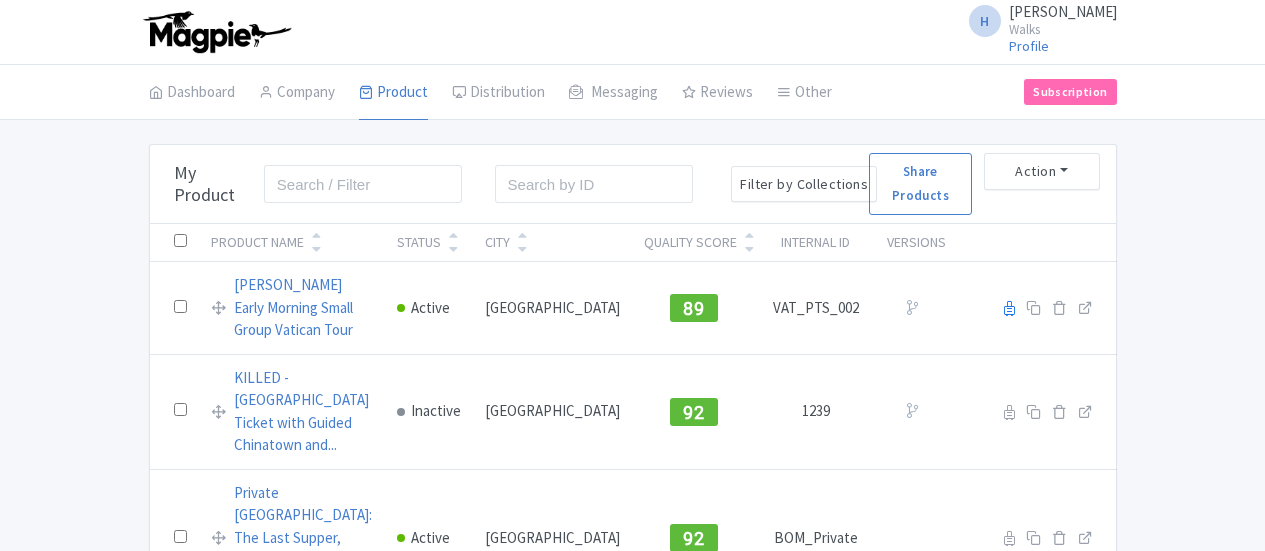 scroll, scrollTop: 0, scrollLeft: 0, axis: both 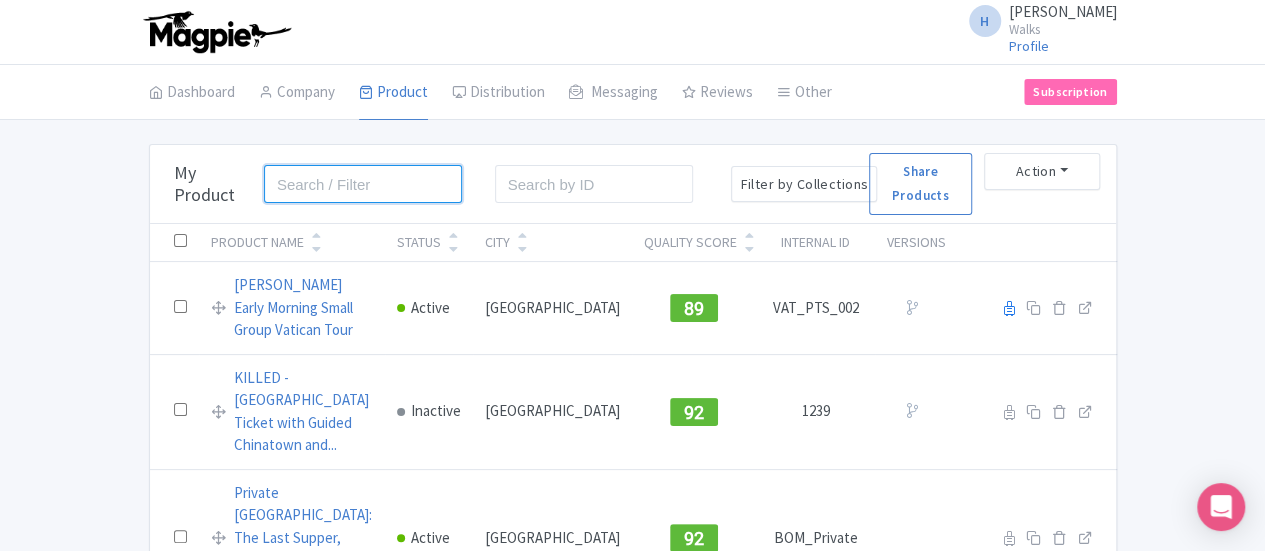 click at bounding box center [363, 184] 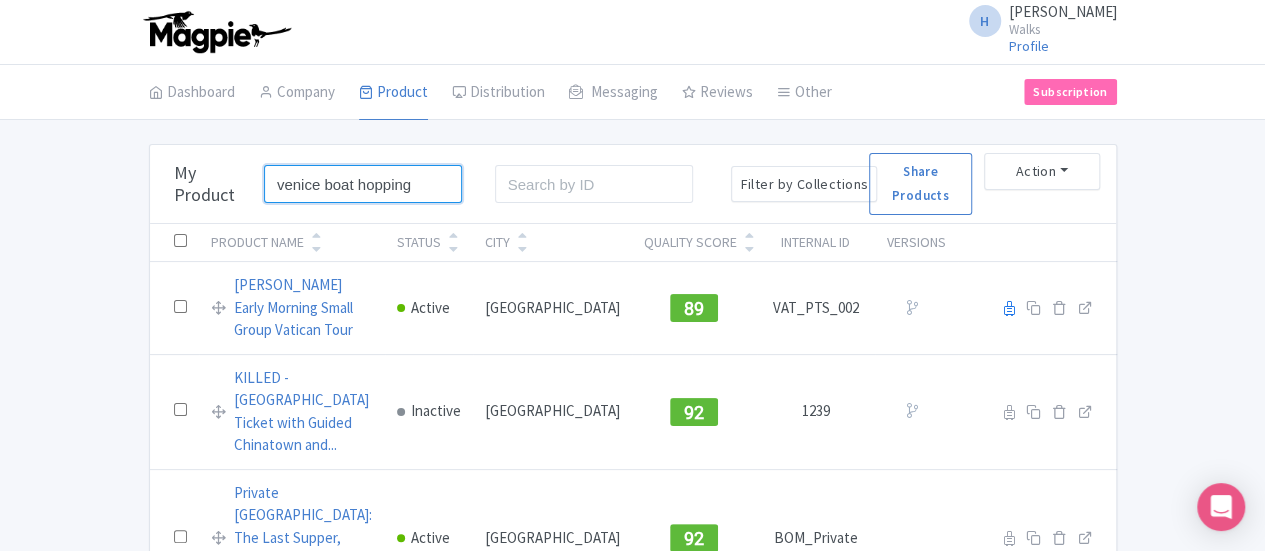 click on "Search" at bounding box center (0, 0) 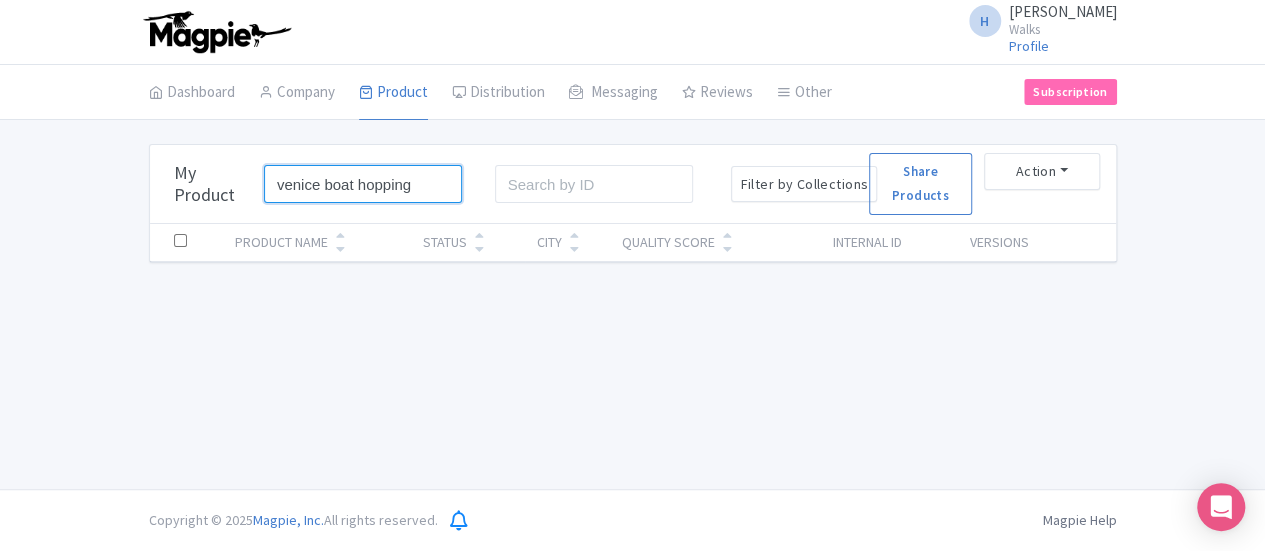 drag, startPoint x: 275, startPoint y: 191, endPoint x: 195, endPoint y: 197, distance: 80.224686 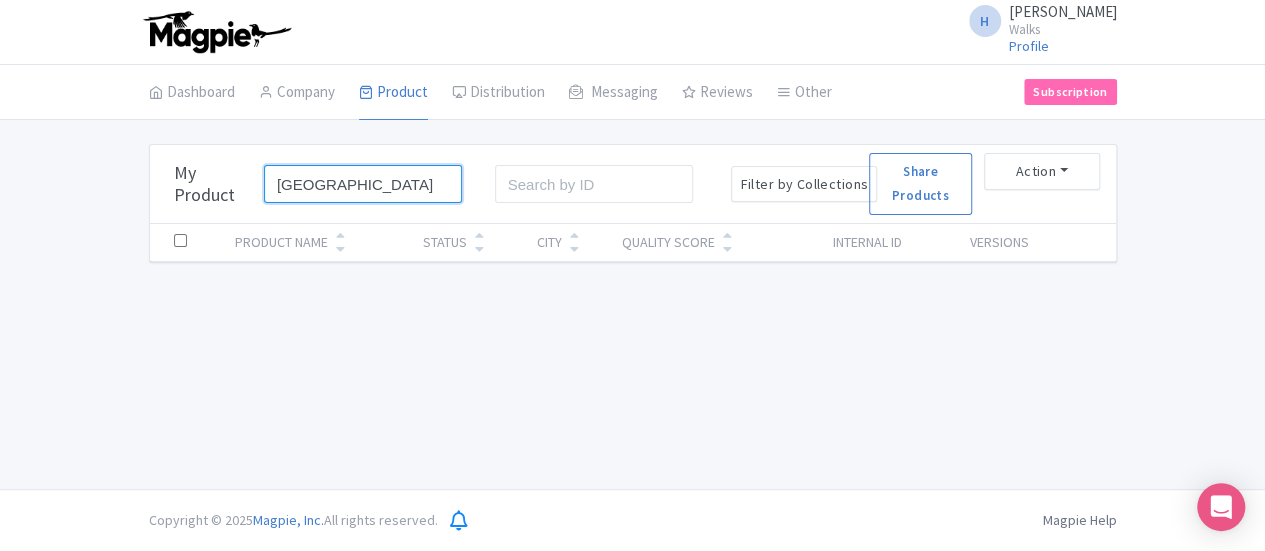 type on "venice" 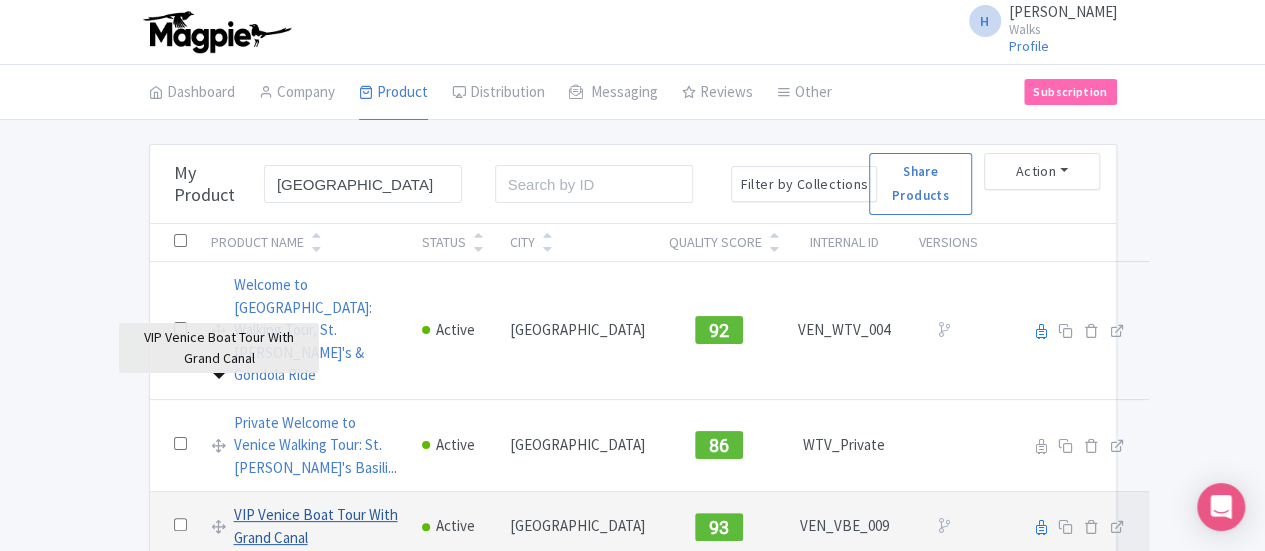 click on "VIP Venice Boat Tour With Grand Canal" at bounding box center (316, 526) 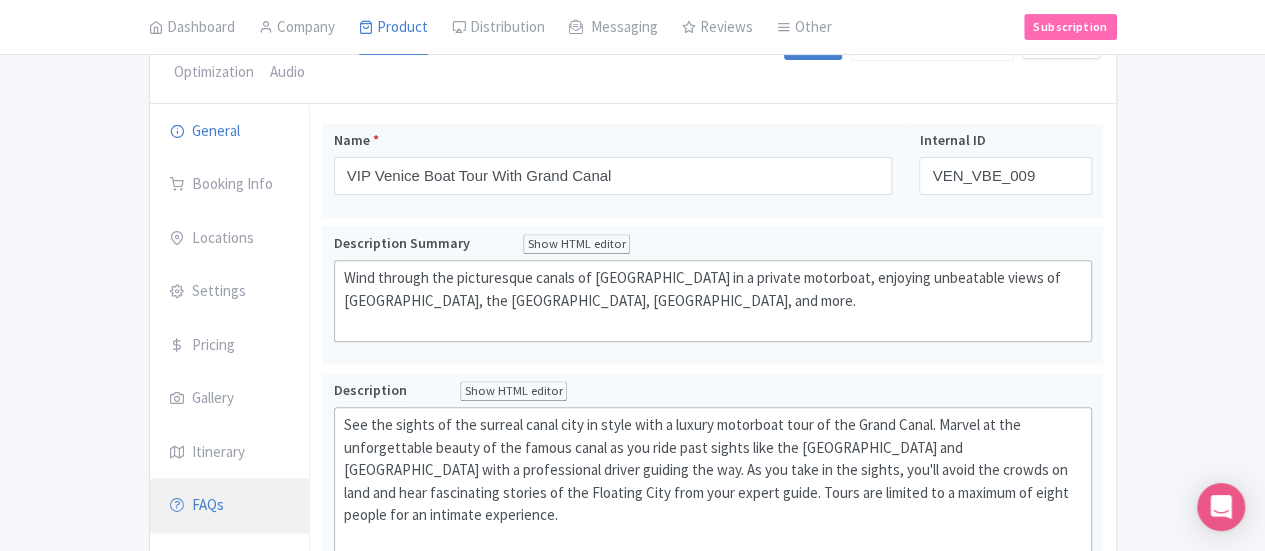 scroll, scrollTop: 300, scrollLeft: 0, axis: vertical 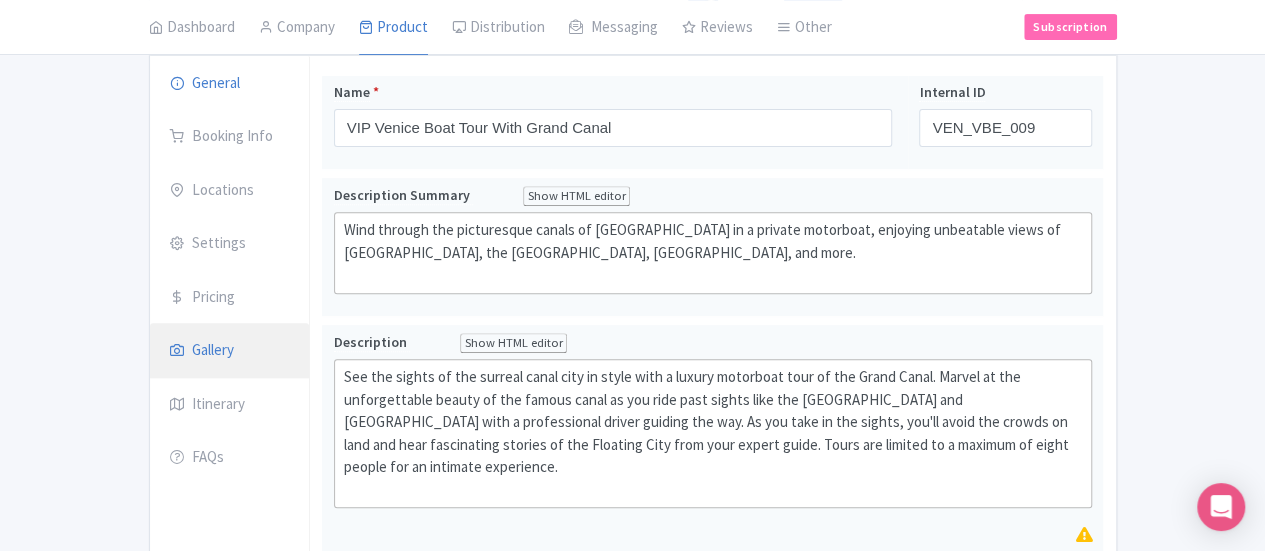 click on "Gallery" at bounding box center (230, 351) 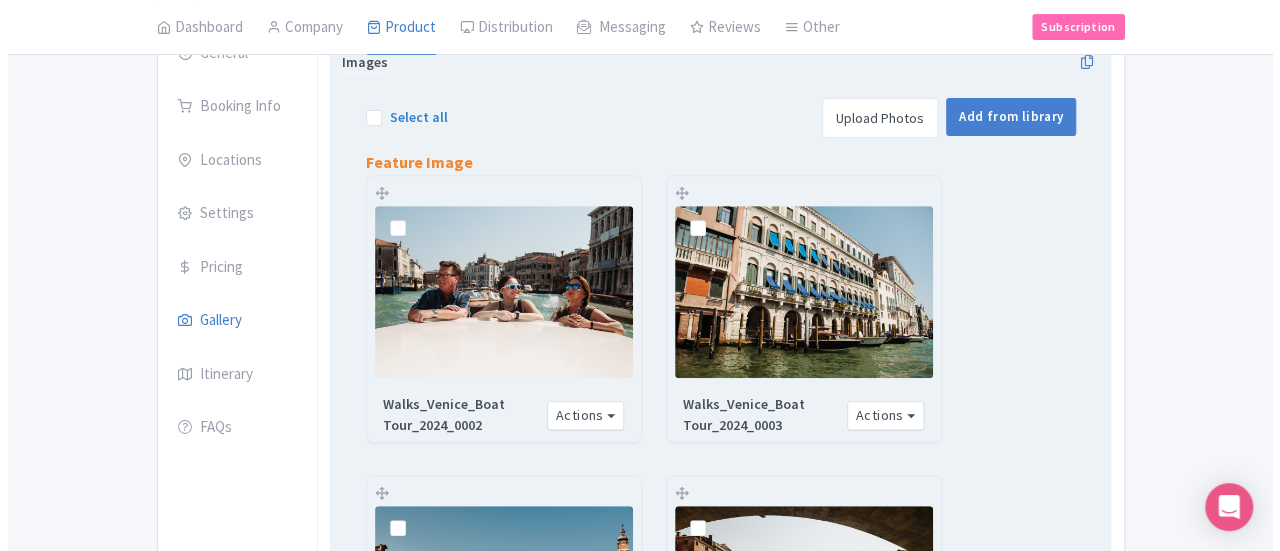 scroll, scrollTop: 100, scrollLeft: 0, axis: vertical 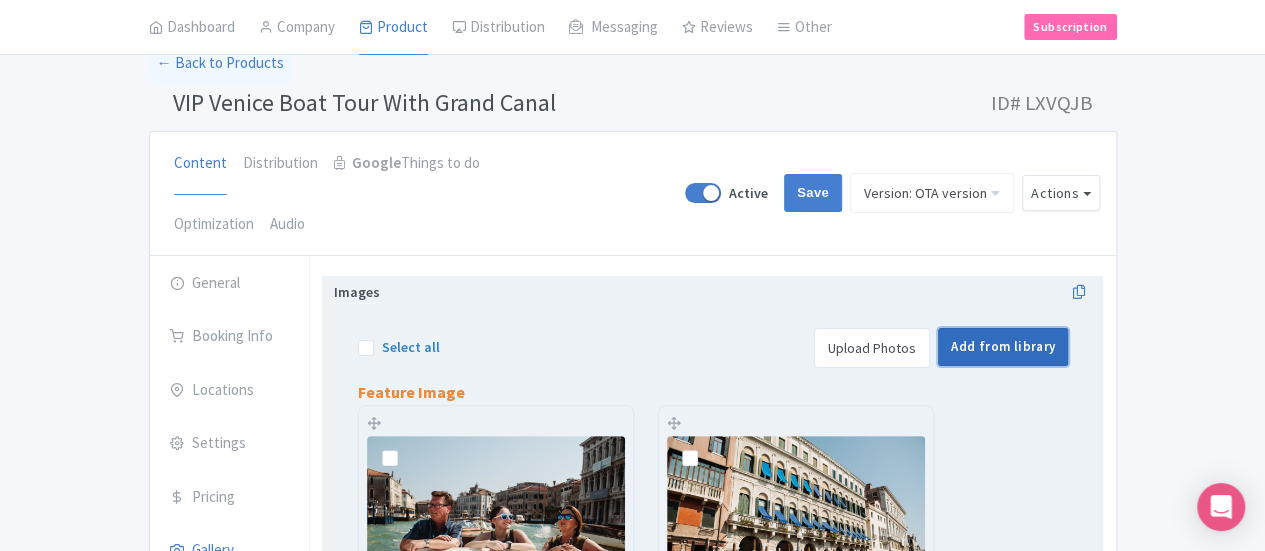 click on "Add from library" at bounding box center [1003, 347] 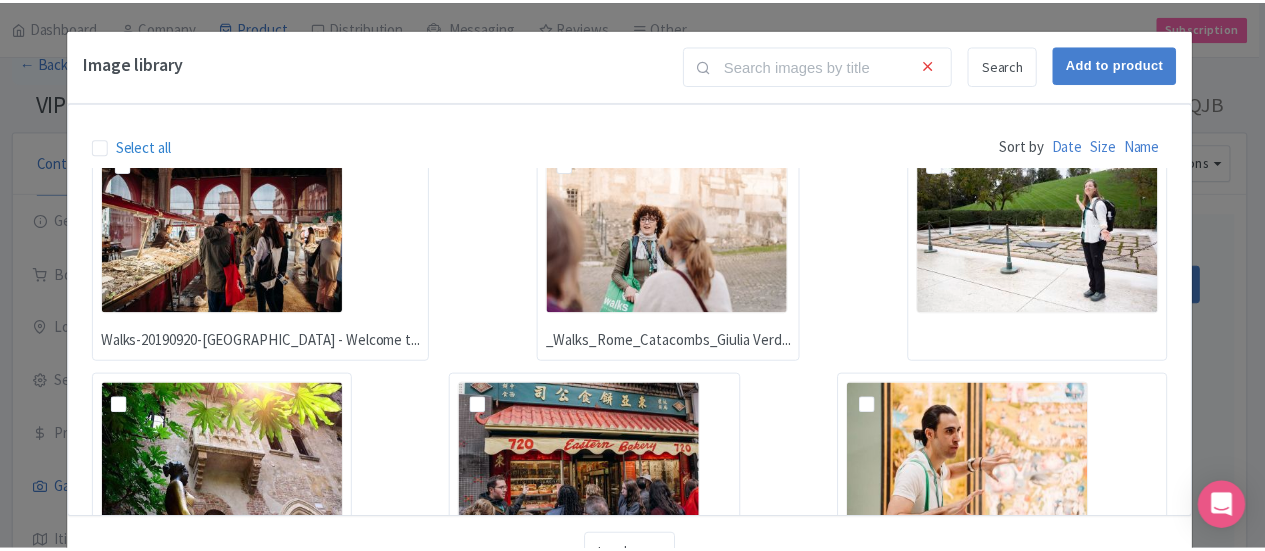 scroll, scrollTop: 415, scrollLeft: 0, axis: vertical 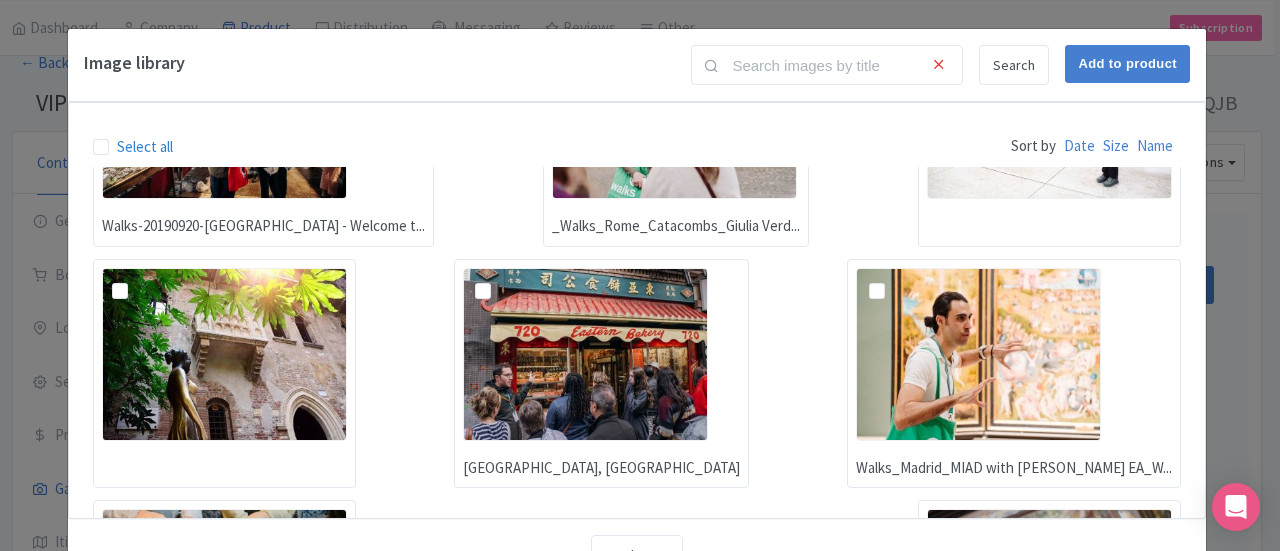 click on "Image library
Search
Add to product
Select all
Sort by
Date
Size
Name
Devour_Paris_Montmartre_WEB_0002_...
Walks-20190920-Venice - Welcome t...
_Walks_Rome_Catacombs_Giulia Verd...
Chinatown, San Francisco
Walks_Madrid_MIAD with Prado EA_W...
Devour_Seville_Triana Food Tour_G...
Walks_Florence_Uffizi Vasari Corr...
Loading...
Load more" at bounding box center [640, 275] 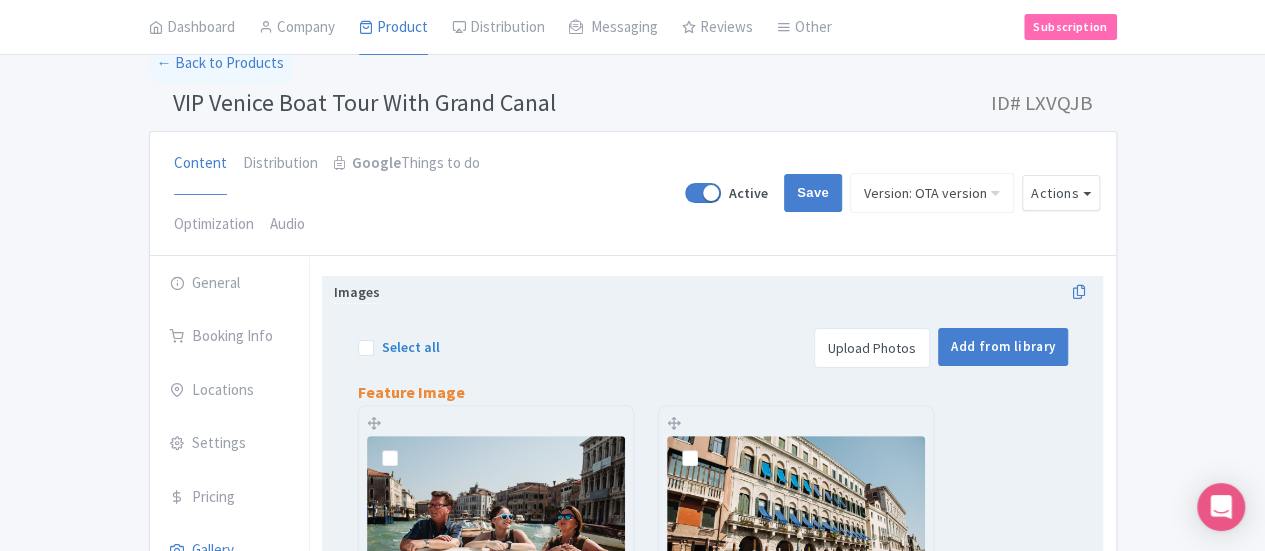 click on "Upload Photos" at bounding box center [872, 348] 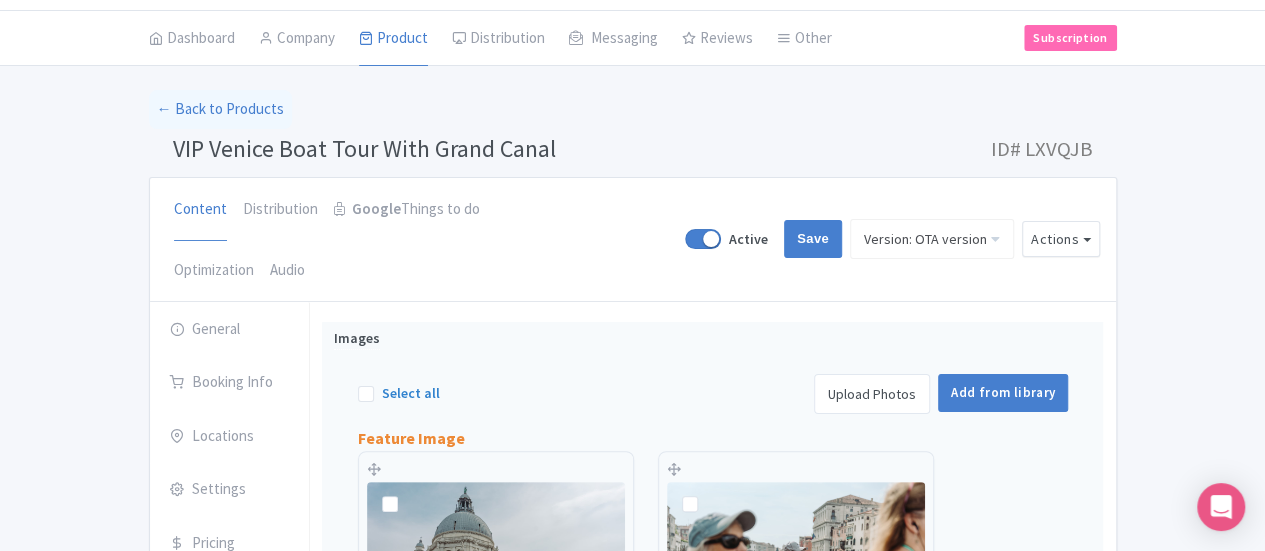 scroll, scrollTop: 0, scrollLeft: 0, axis: both 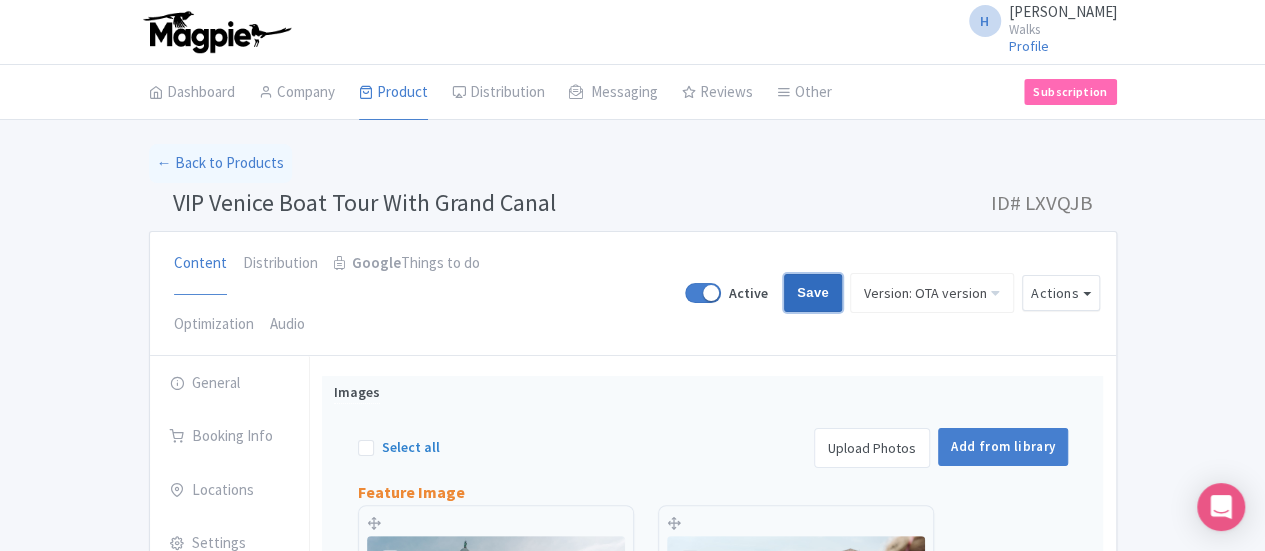 click on "Save" at bounding box center (813, 293) 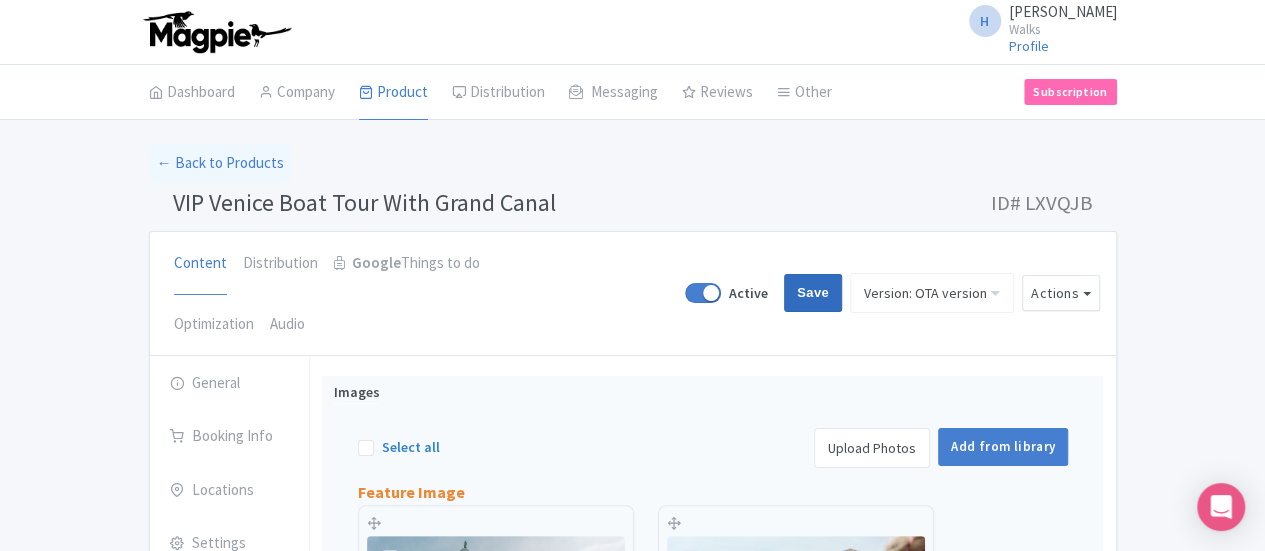 type on "Saving..." 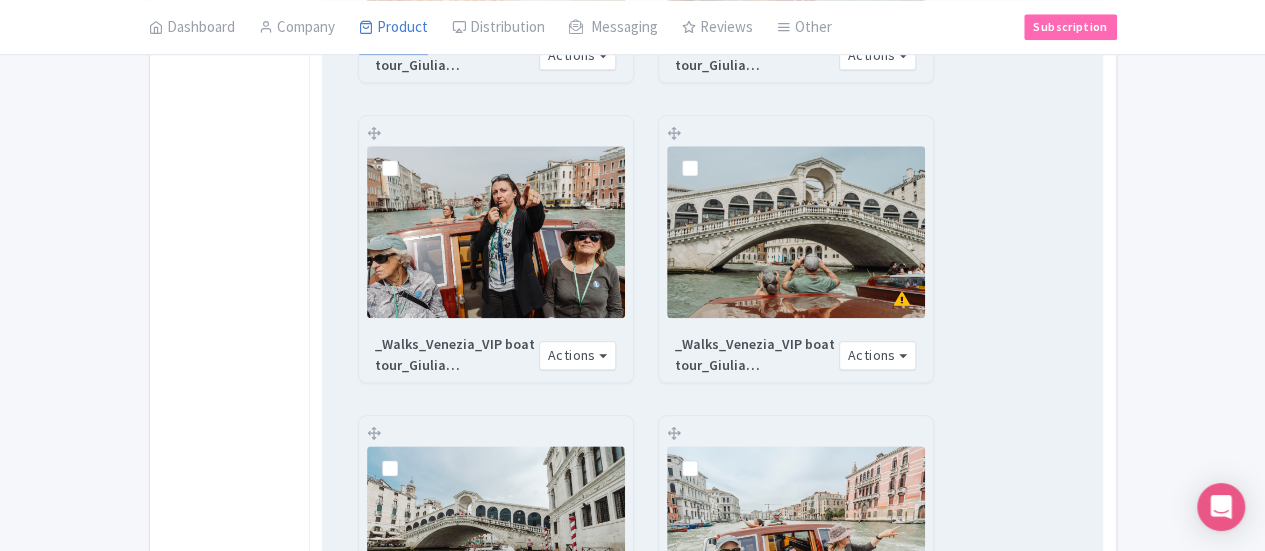 scroll, scrollTop: 1187, scrollLeft: 0, axis: vertical 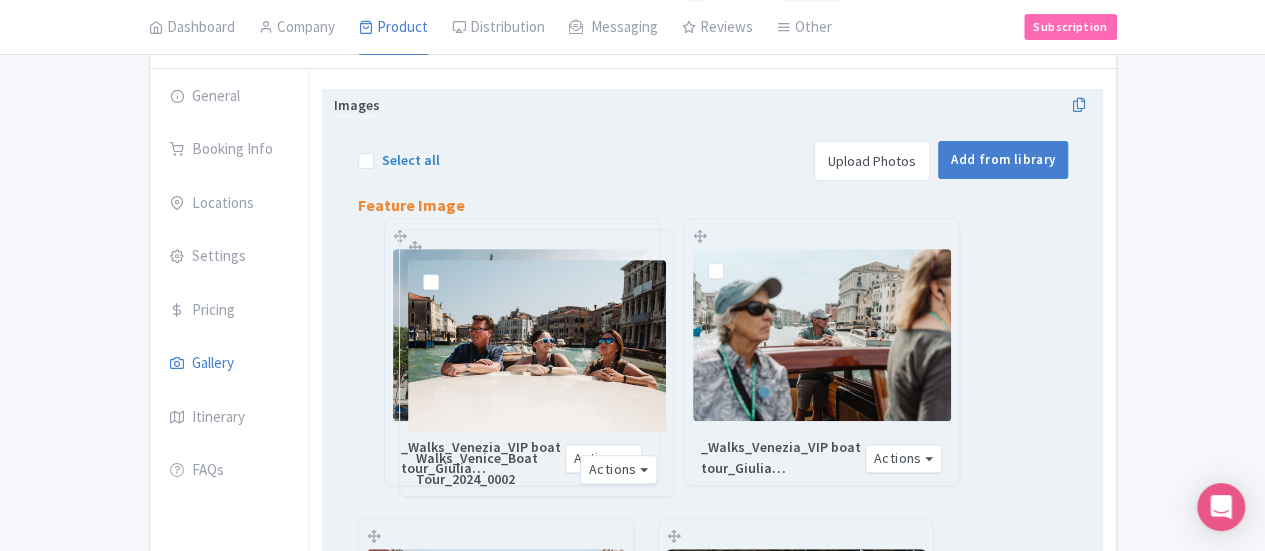drag, startPoint x: 283, startPoint y: 168, endPoint x: 313, endPoint y: 171, distance: 30.149628 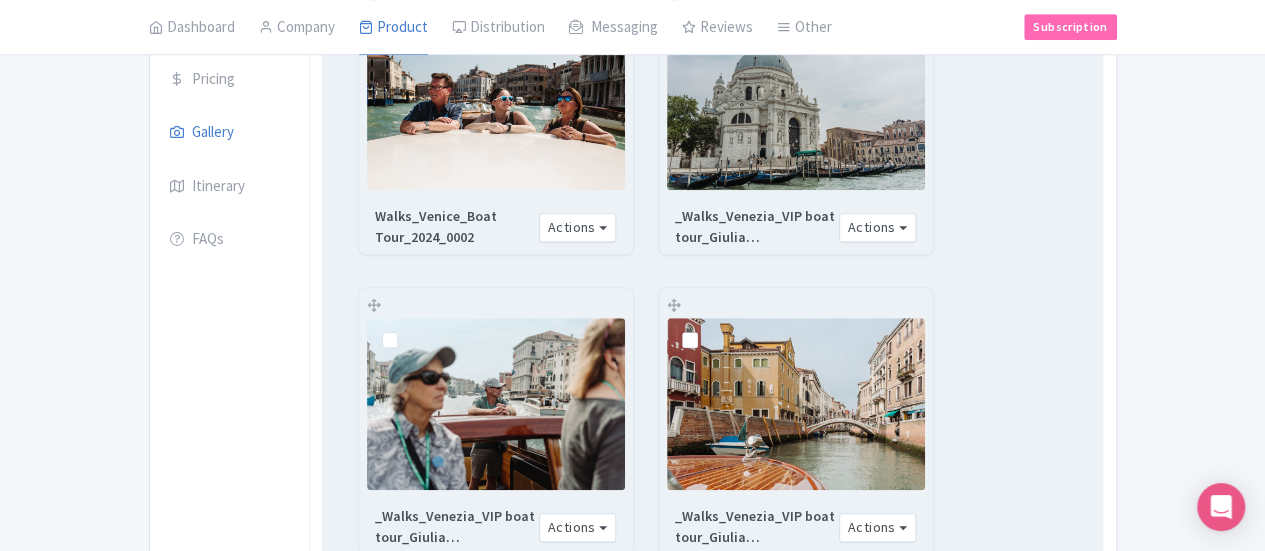 scroll, scrollTop: 787, scrollLeft: 0, axis: vertical 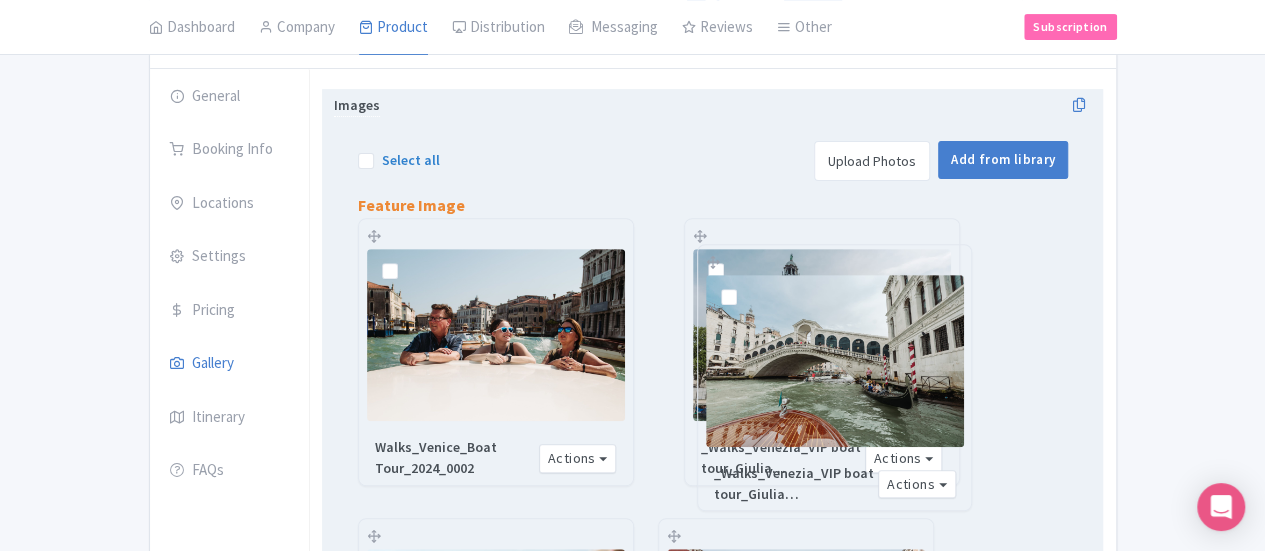 drag, startPoint x: 584, startPoint y: 269, endPoint x: 622, endPoint y: 196, distance: 82.29824 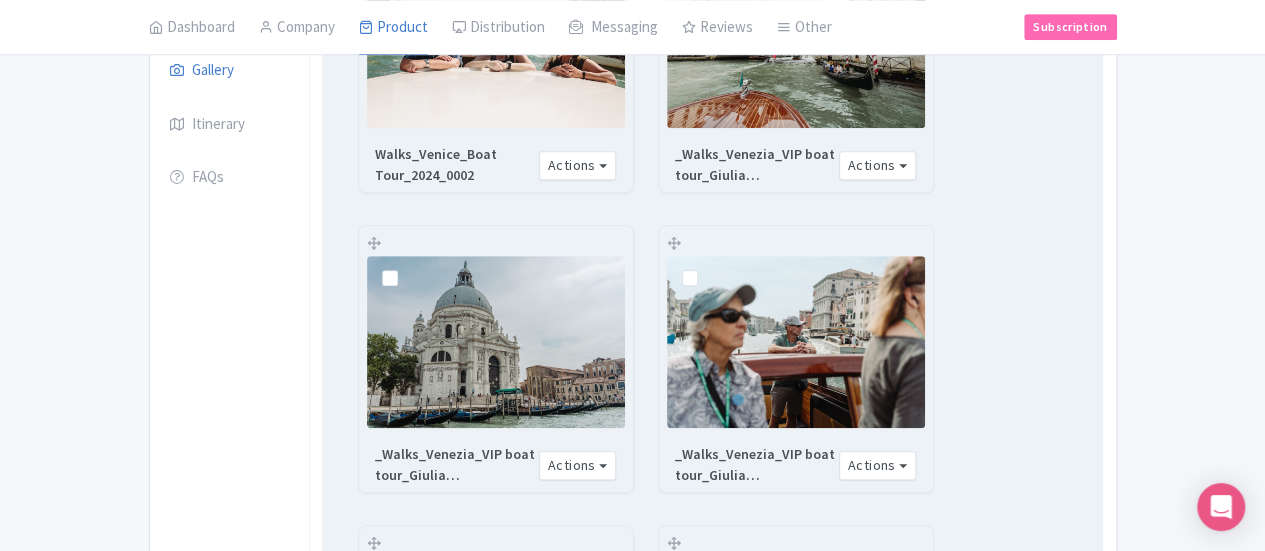 scroll, scrollTop: 787, scrollLeft: 0, axis: vertical 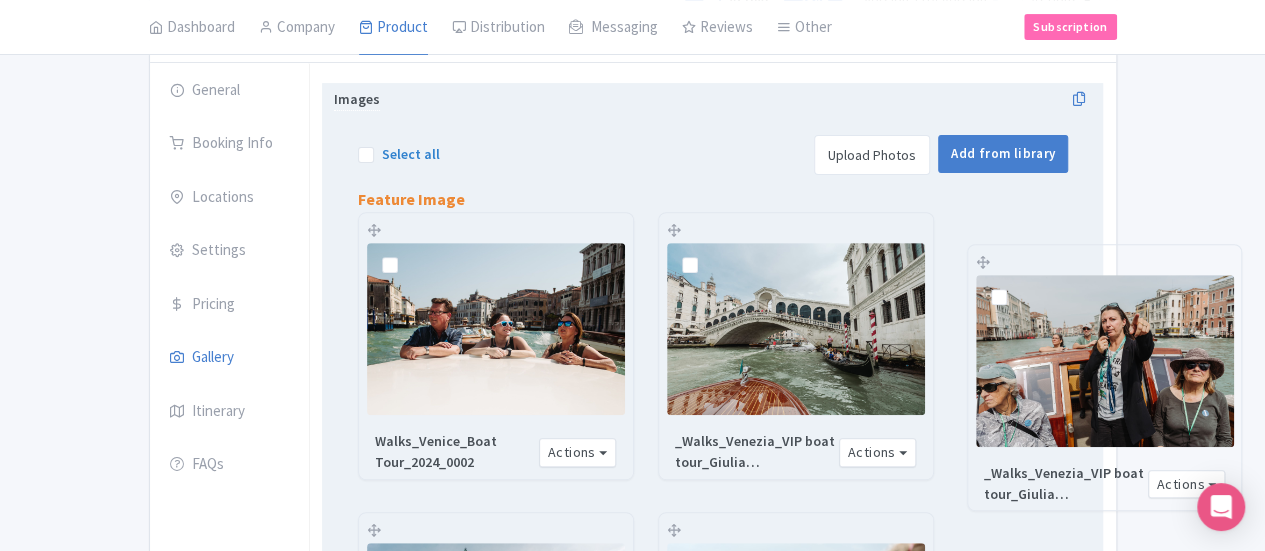 drag, startPoint x: 280, startPoint y: 269, endPoint x: 889, endPoint y: 101, distance: 631.74756 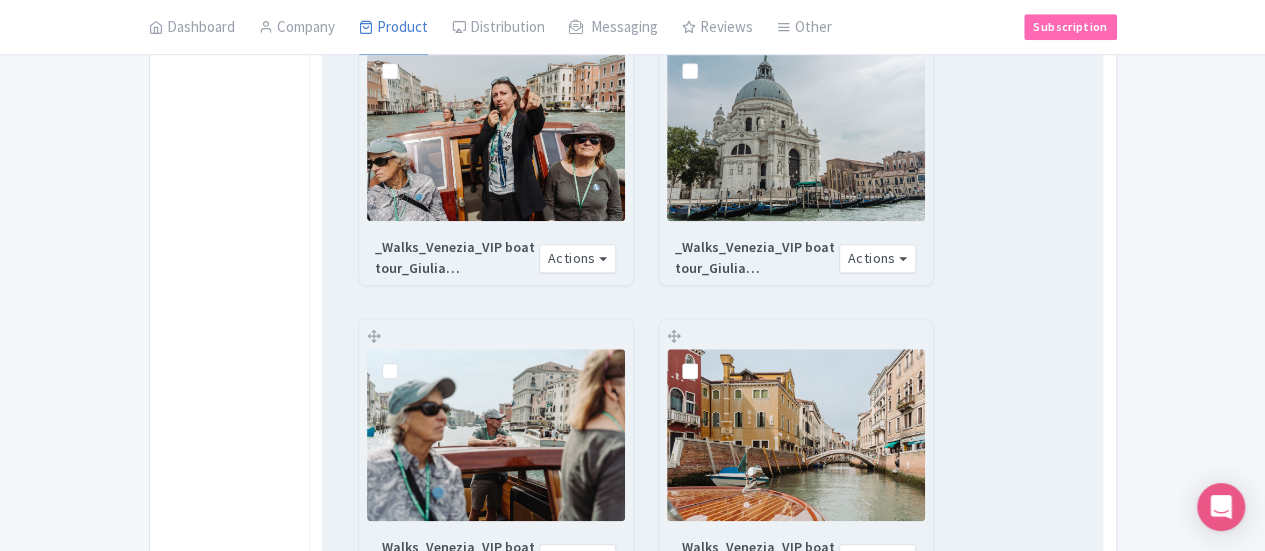 scroll, scrollTop: 587, scrollLeft: 0, axis: vertical 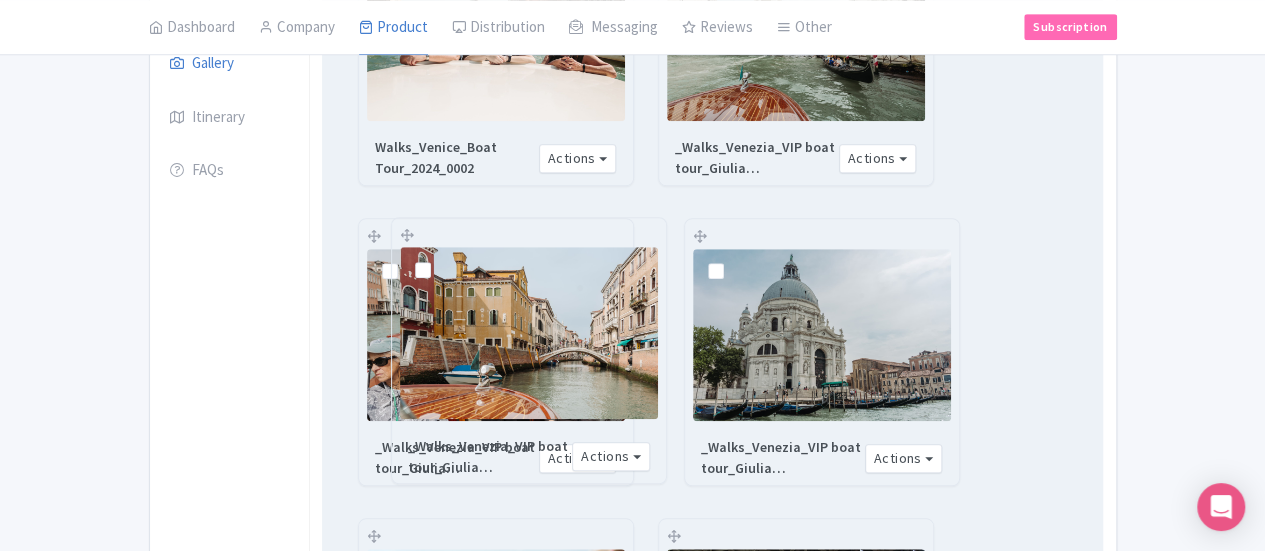 drag, startPoint x: 881, startPoint y: 167, endPoint x: 316, endPoint y: 166, distance: 565.00085 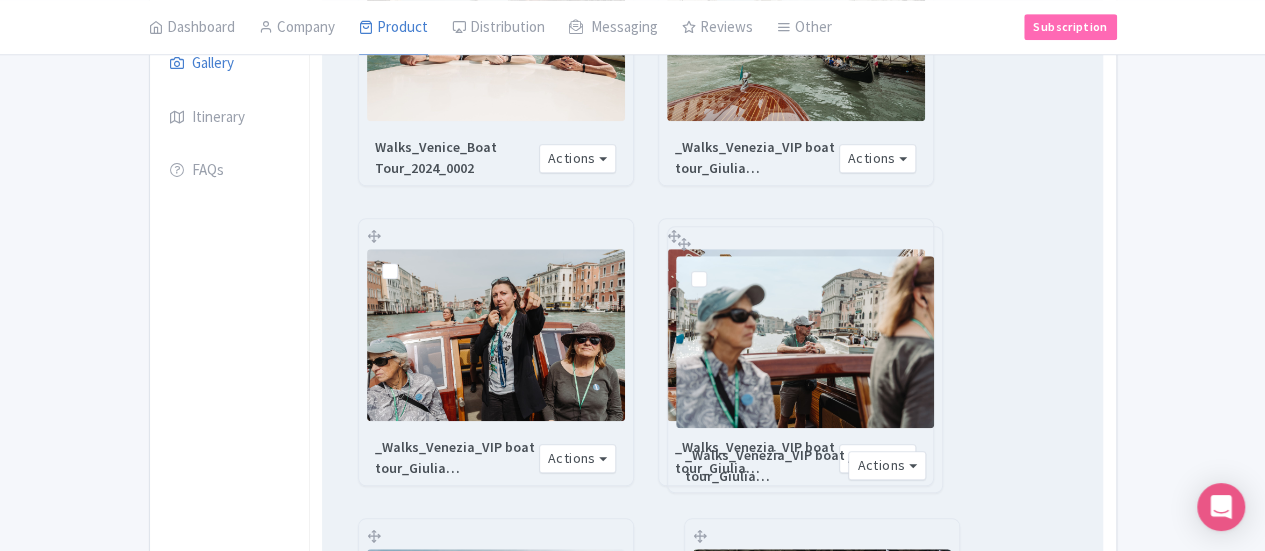 drag, startPoint x: 882, startPoint y: 172, endPoint x: 593, endPoint y: 179, distance: 289.08478 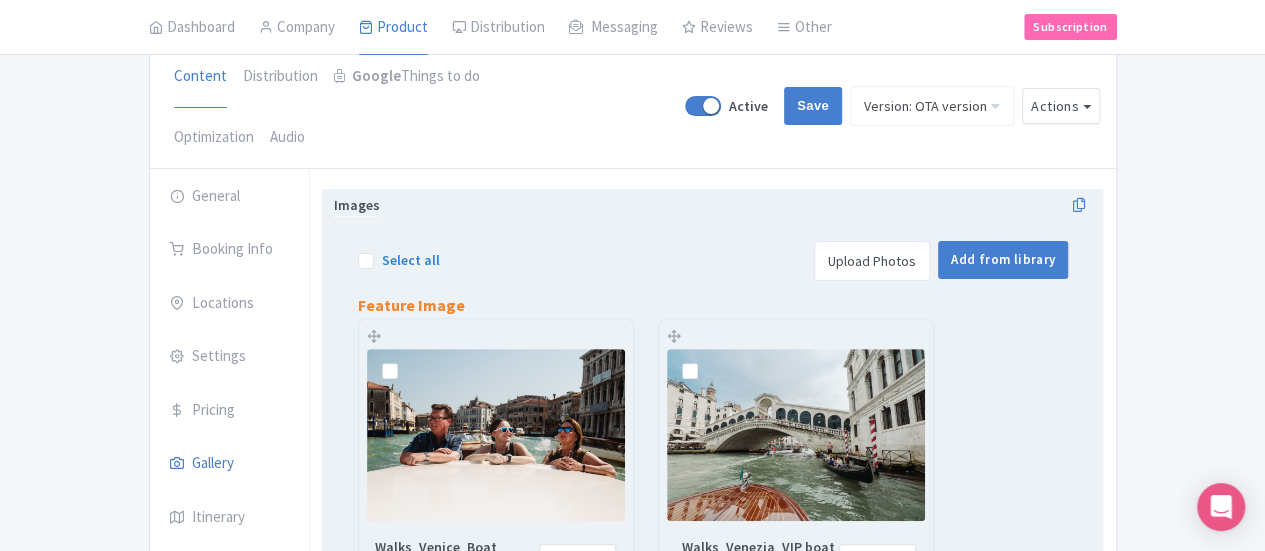 scroll, scrollTop: 0, scrollLeft: 0, axis: both 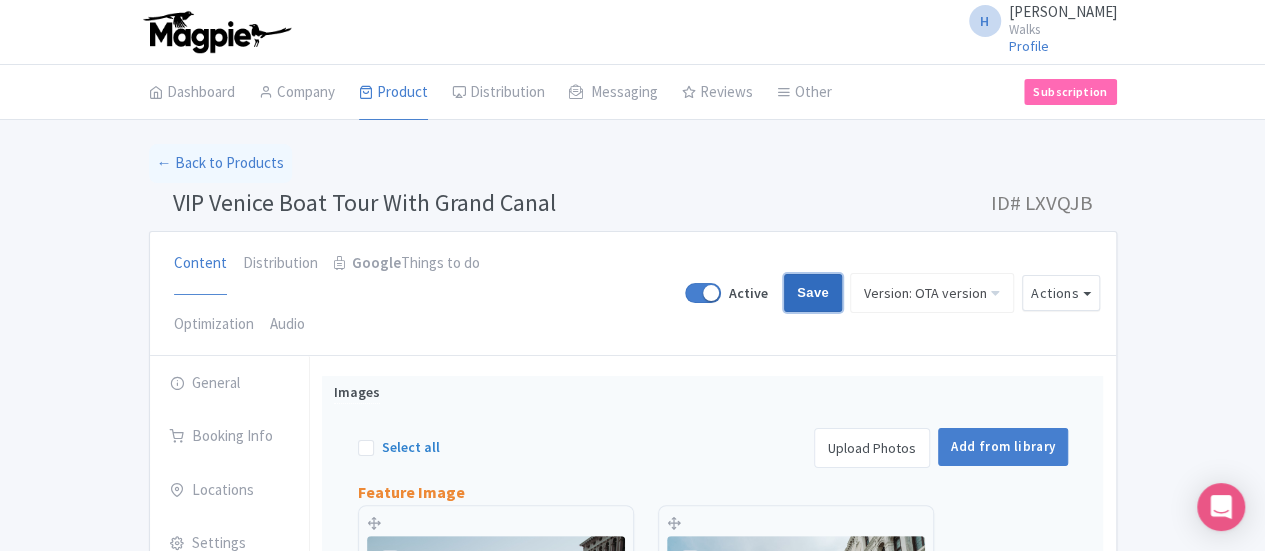 click on "Save" at bounding box center (813, 293) 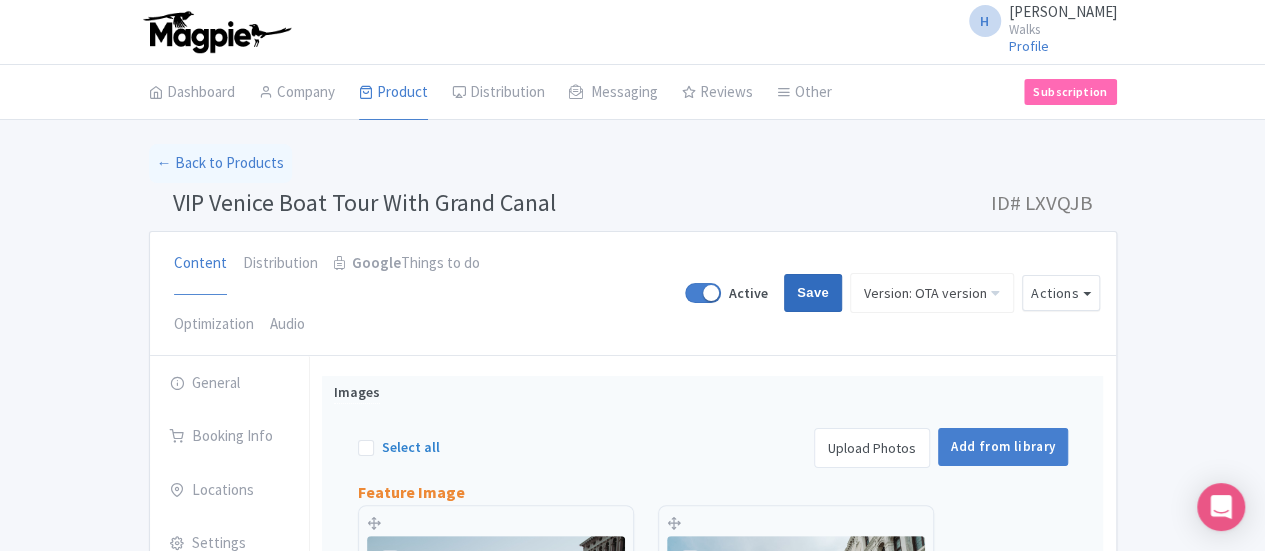 type on "Saving..." 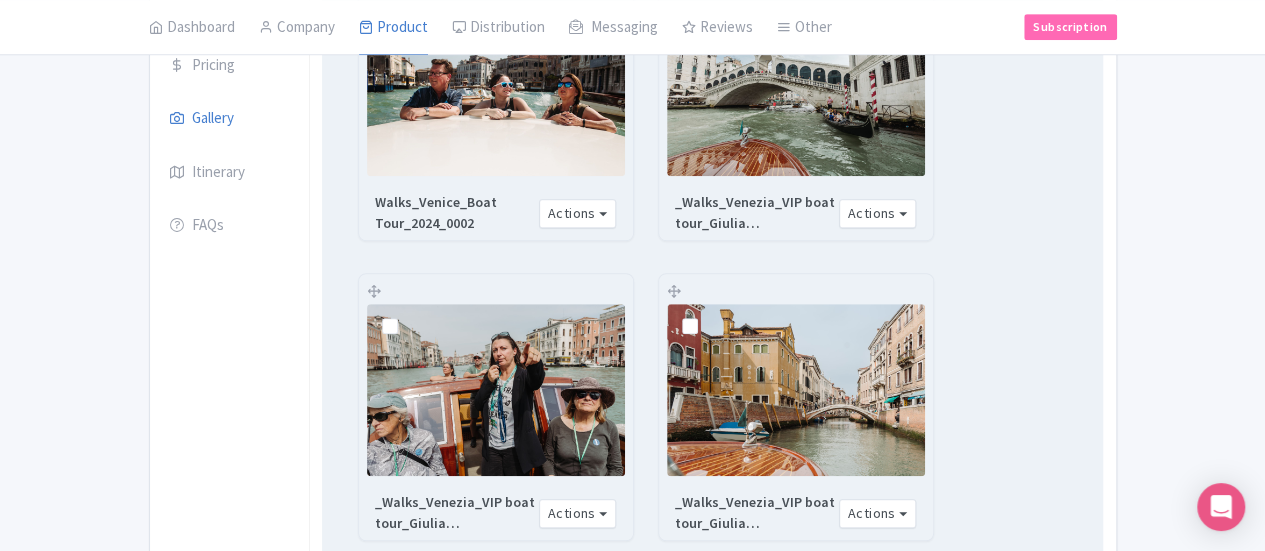 scroll, scrollTop: 562, scrollLeft: 0, axis: vertical 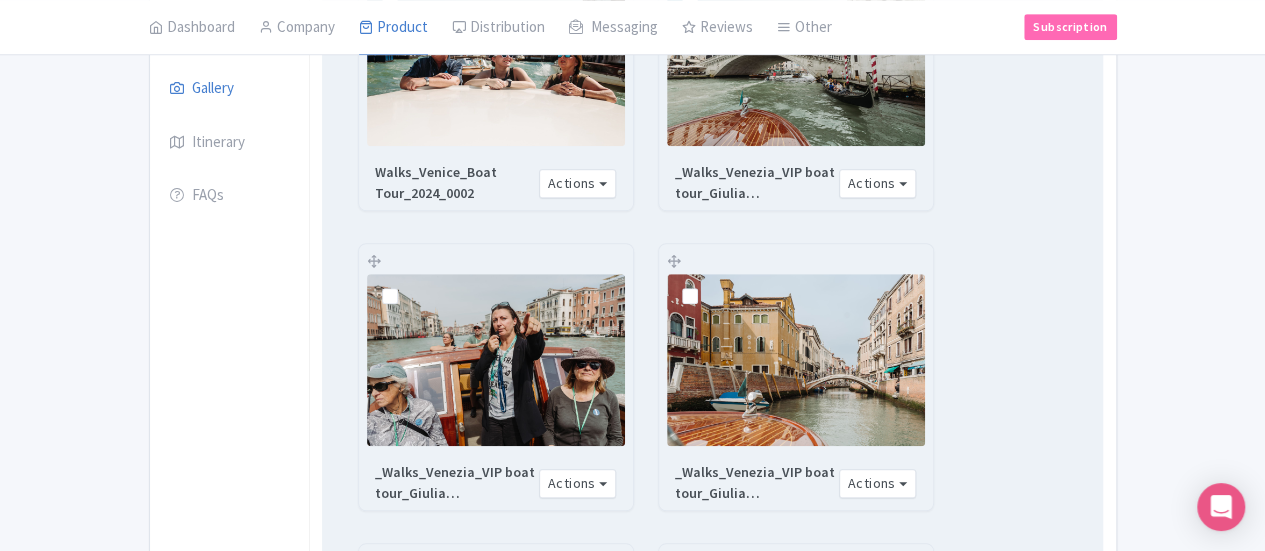 click at bounding box center [406, 585] 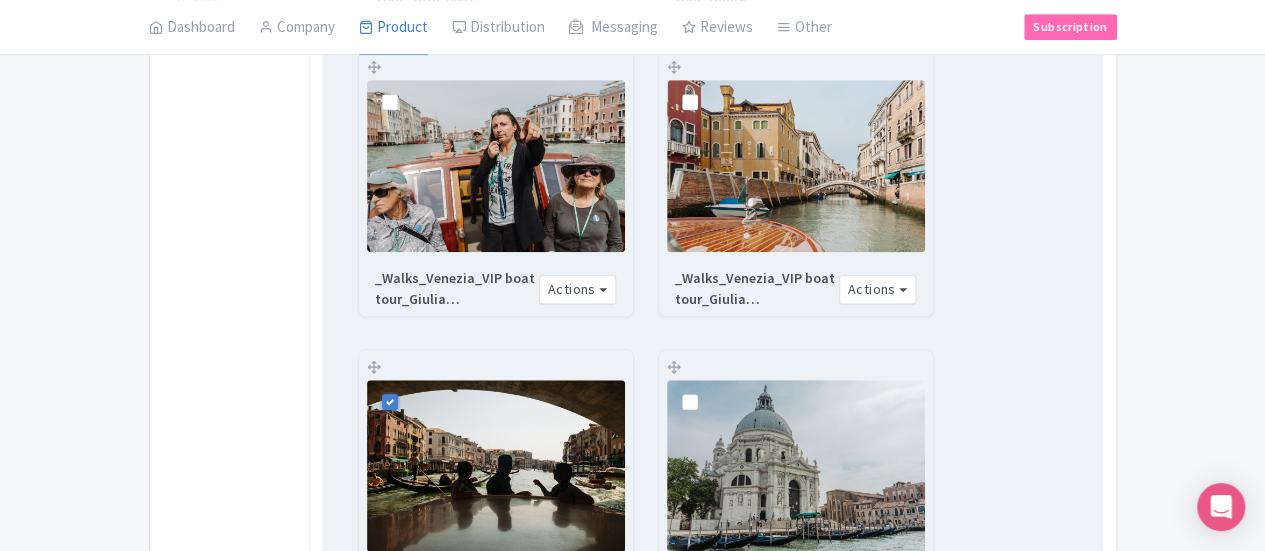 scroll, scrollTop: 762, scrollLeft: 0, axis: vertical 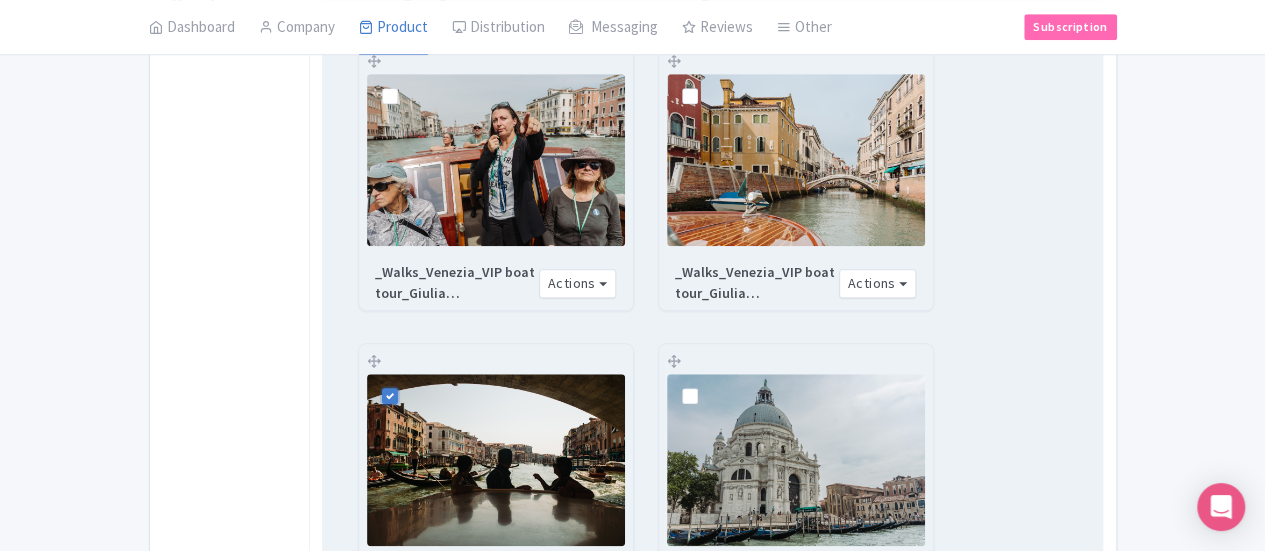 drag, startPoint x: 299, startPoint y: 331, endPoint x: 333, endPoint y: 337, distance: 34.525352 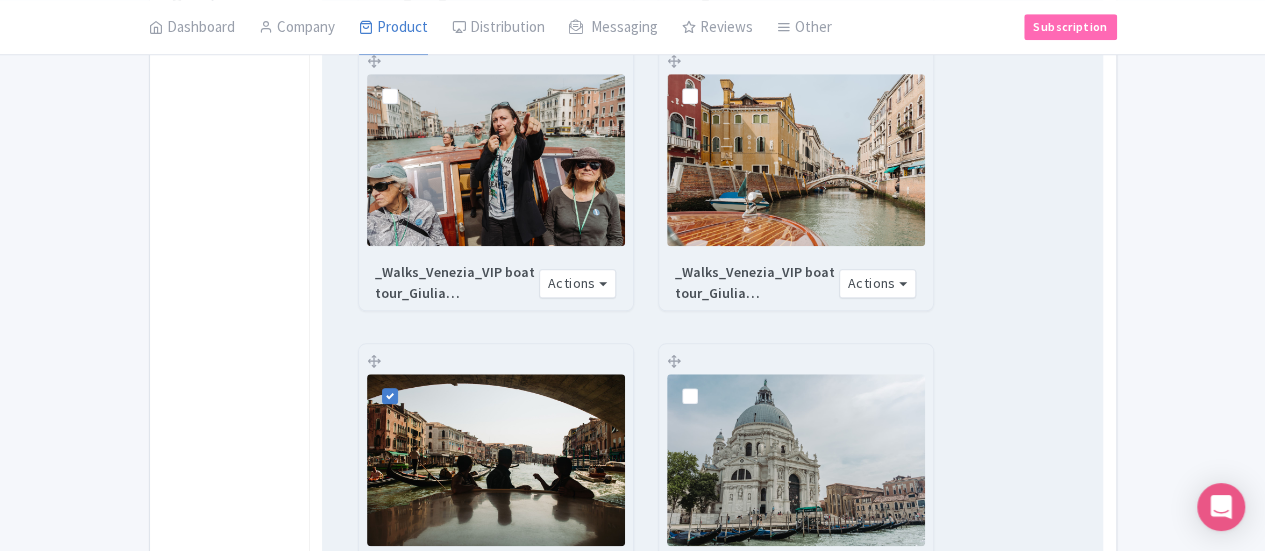 click at bounding box center [412, 679] 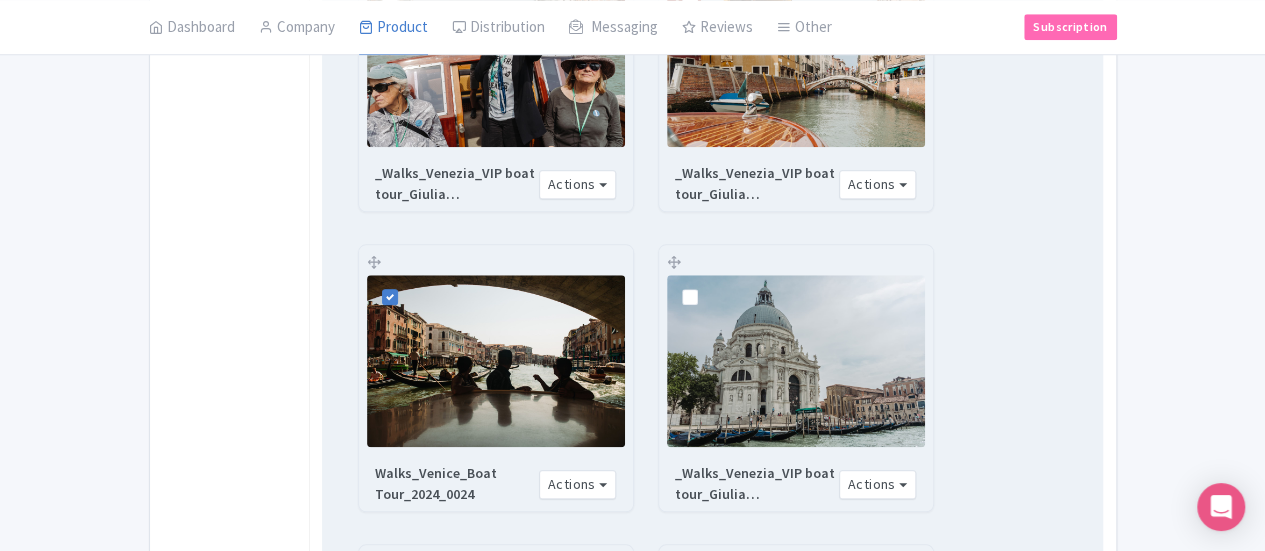 scroll, scrollTop: 862, scrollLeft: 0, axis: vertical 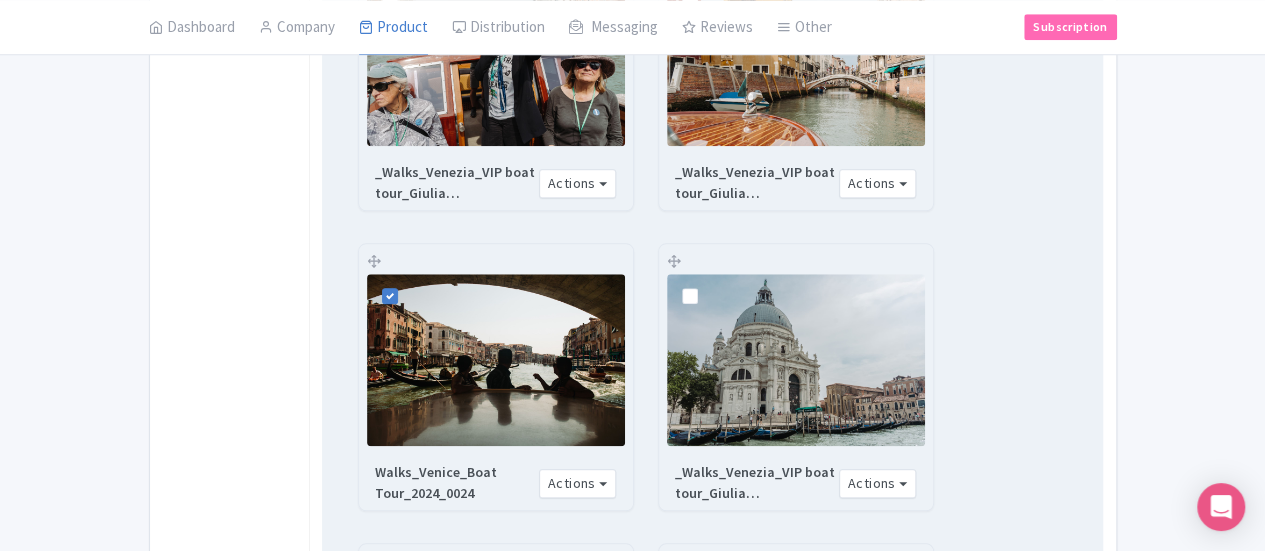 click at bounding box center (406, 885) 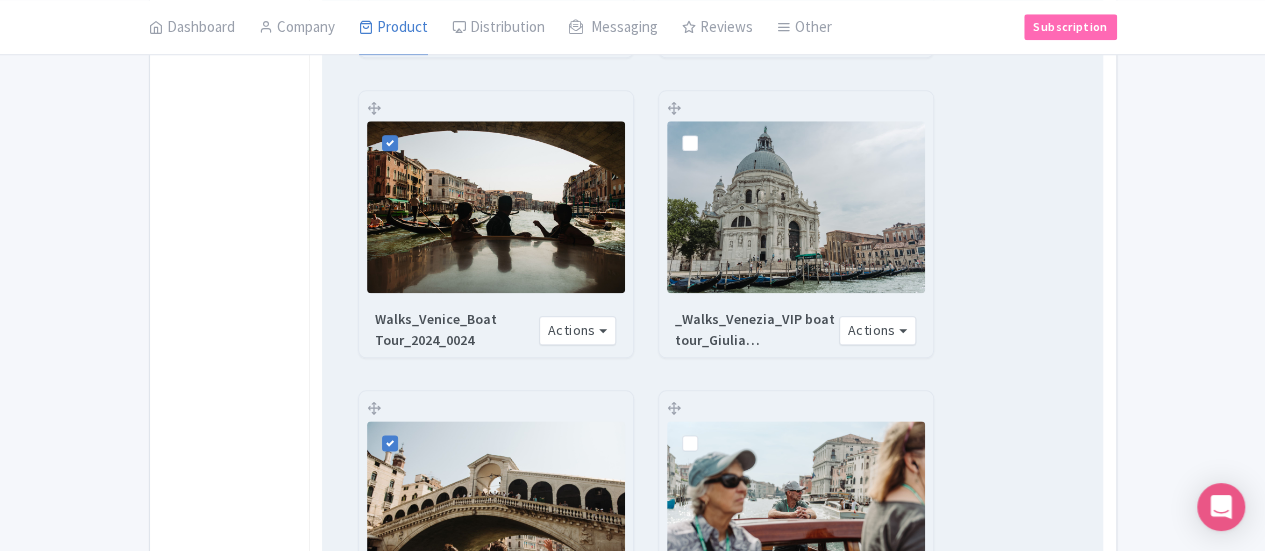 scroll, scrollTop: 1162, scrollLeft: 0, axis: vertical 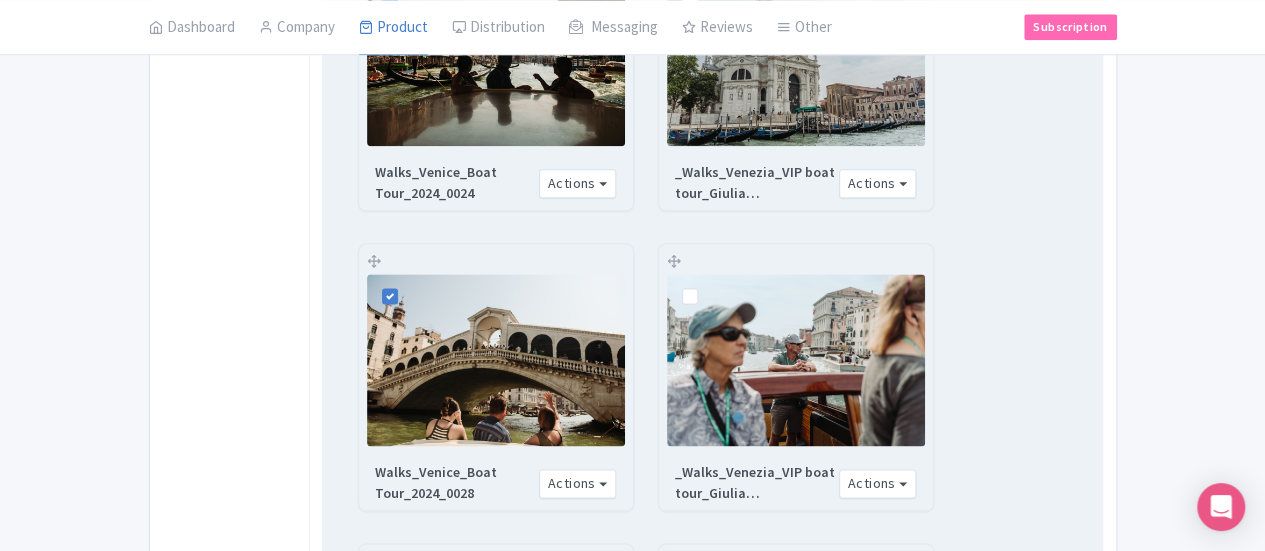 click at bounding box center [406, 885] 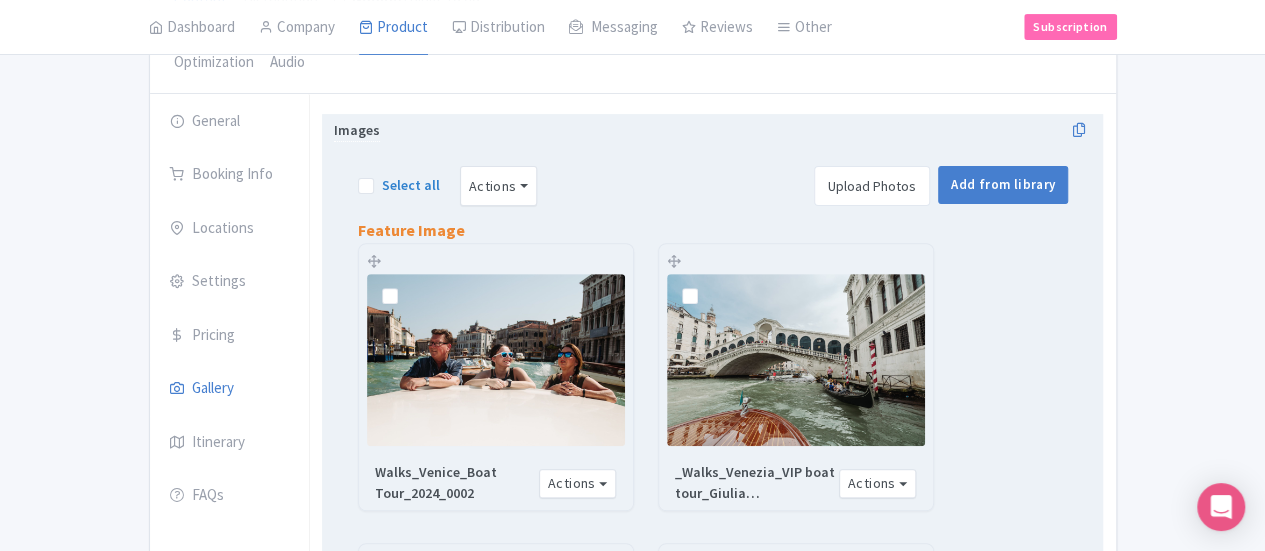 scroll, scrollTop: 0, scrollLeft: 0, axis: both 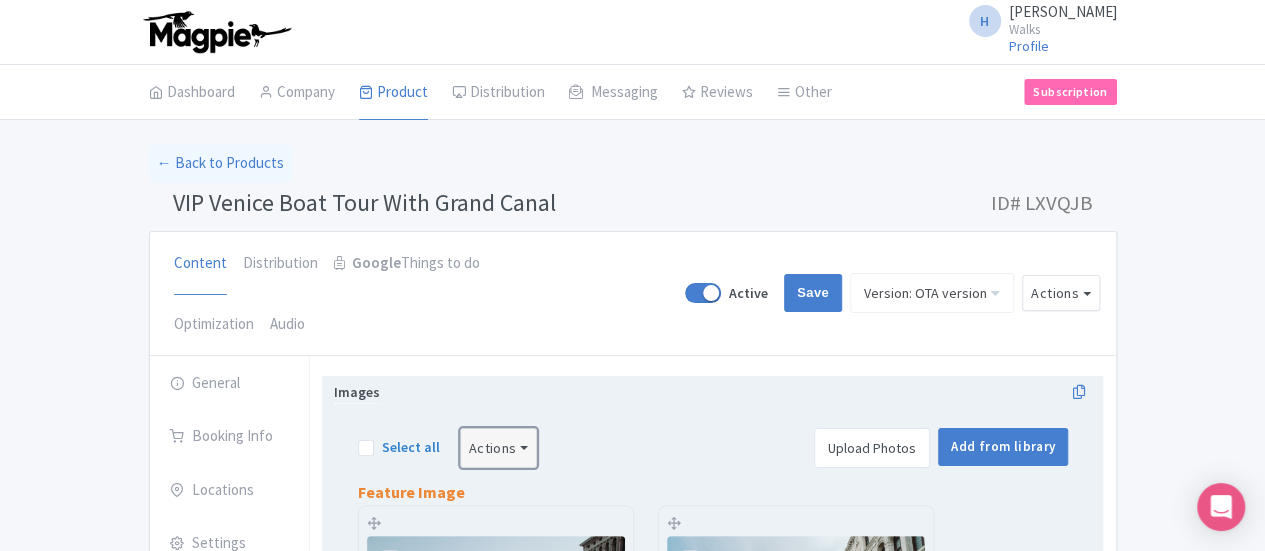 click on "Actions" at bounding box center (499, 448) 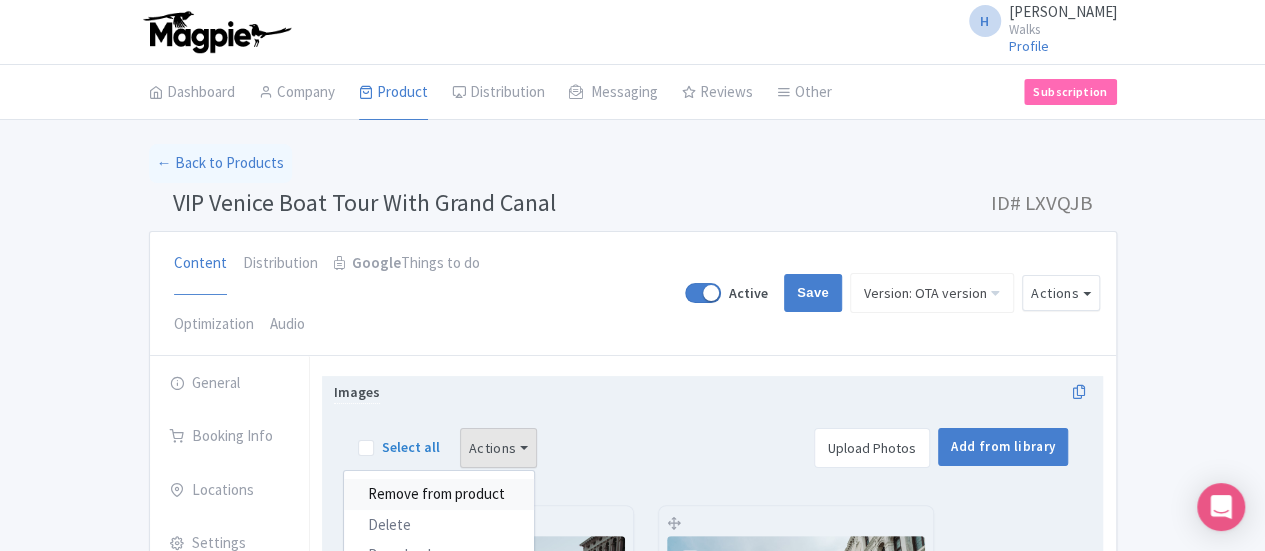 click on "Remove from product" at bounding box center [439, 494] 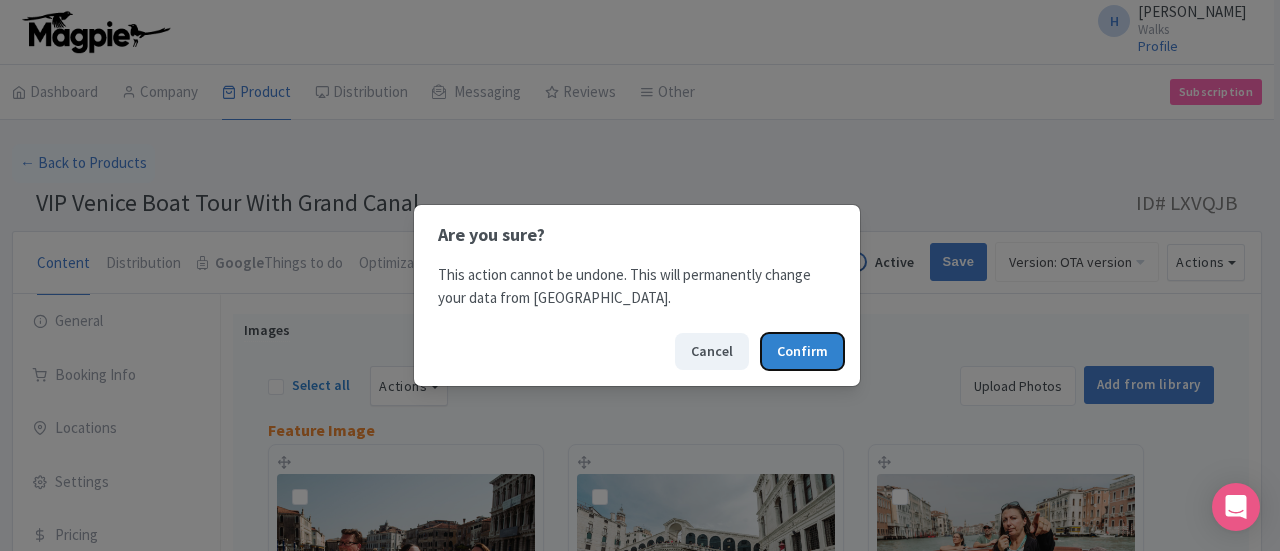 click on "Confirm" at bounding box center [802, 351] 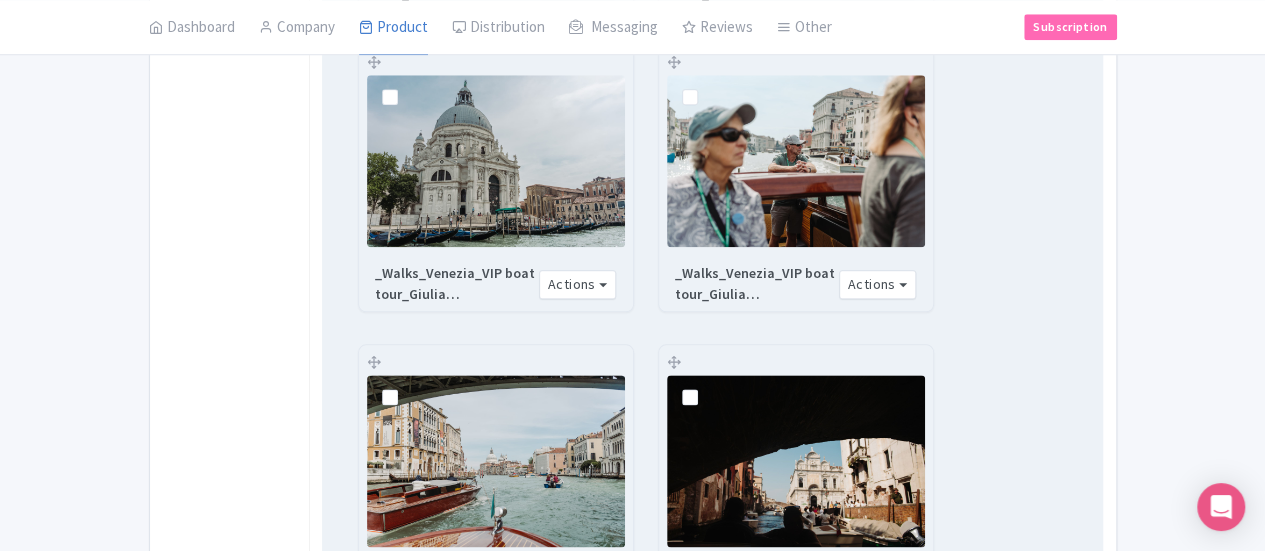 scroll, scrollTop: 961, scrollLeft: 0, axis: vertical 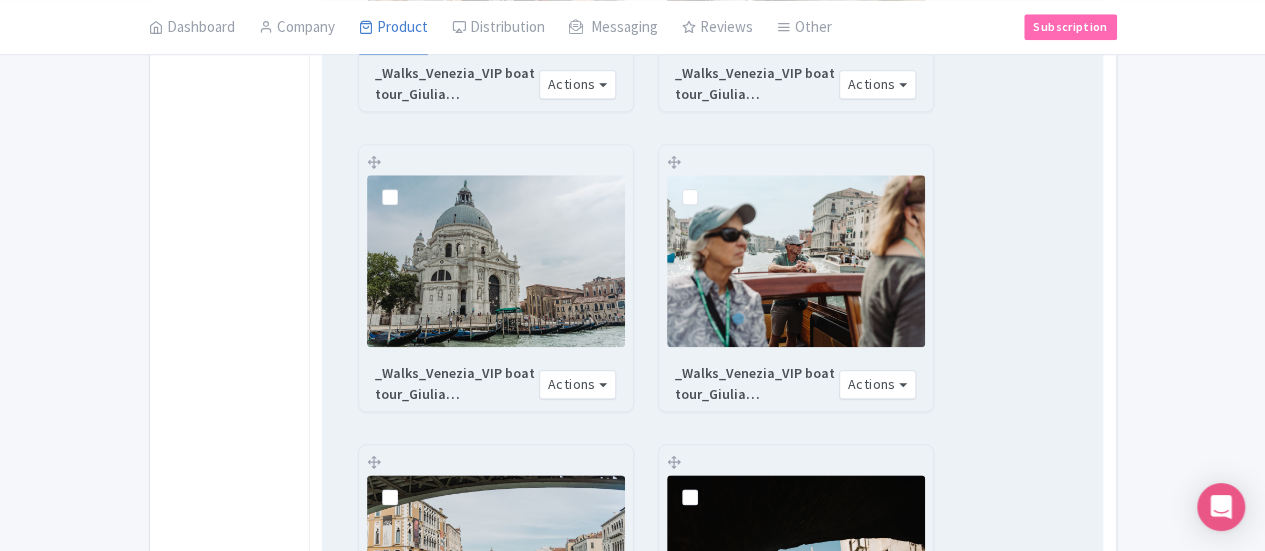 click at bounding box center [706, 486] 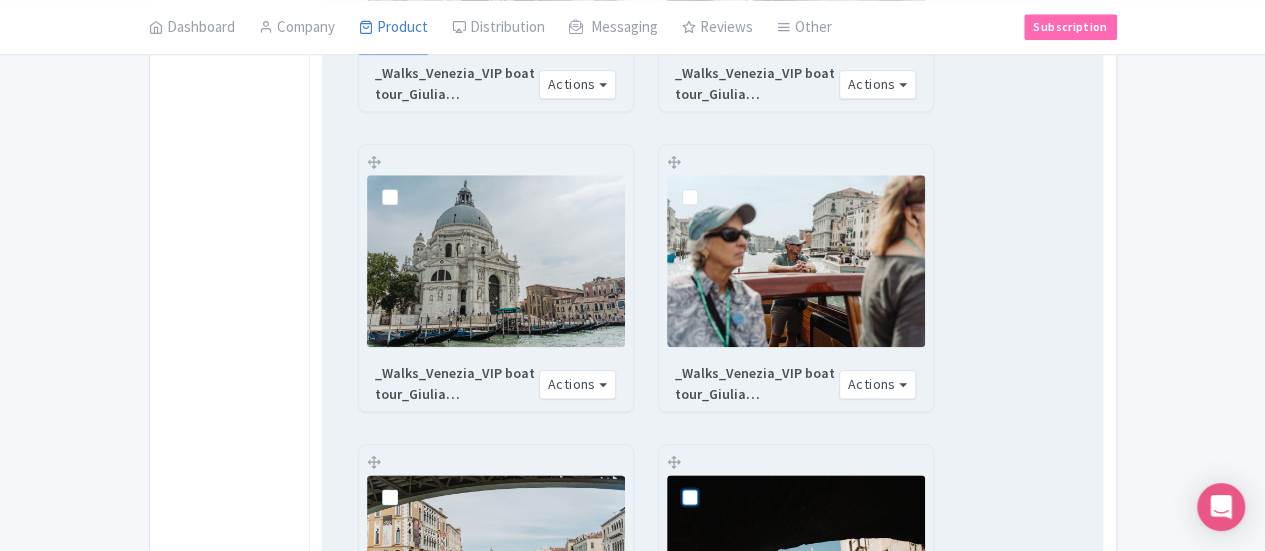 click at bounding box center [712, 480] 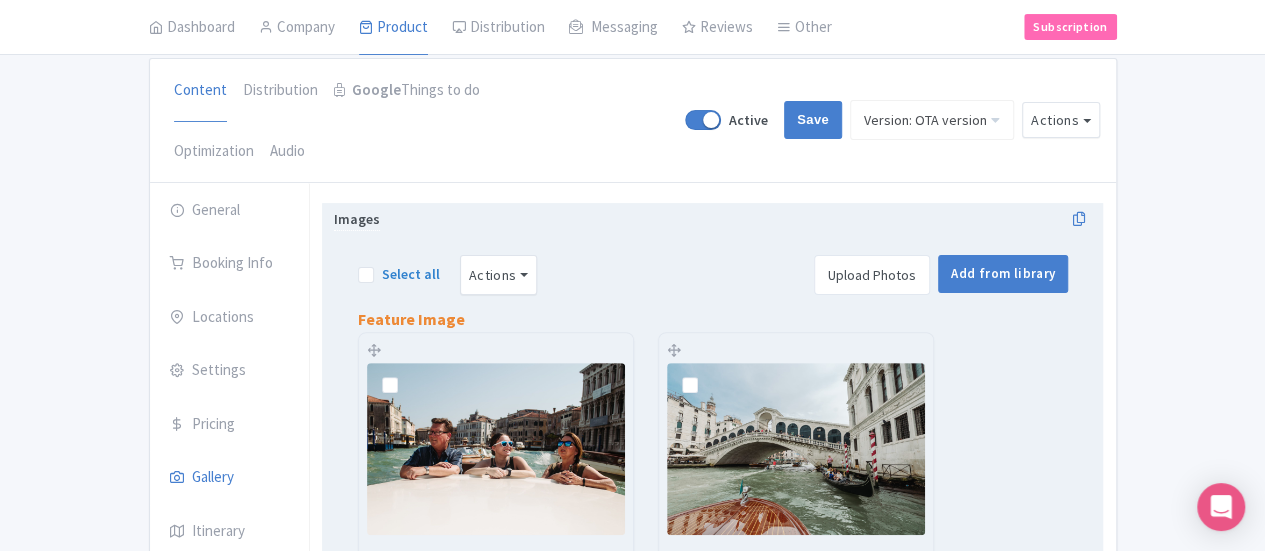 scroll, scrollTop: 0, scrollLeft: 0, axis: both 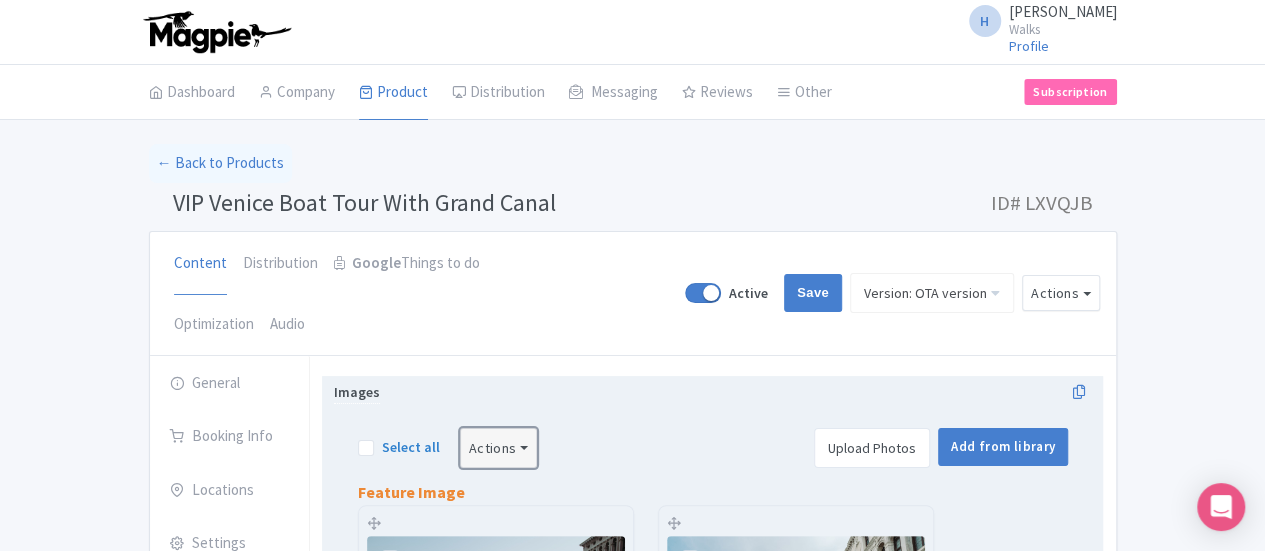 click on "Actions" at bounding box center [499, 448] 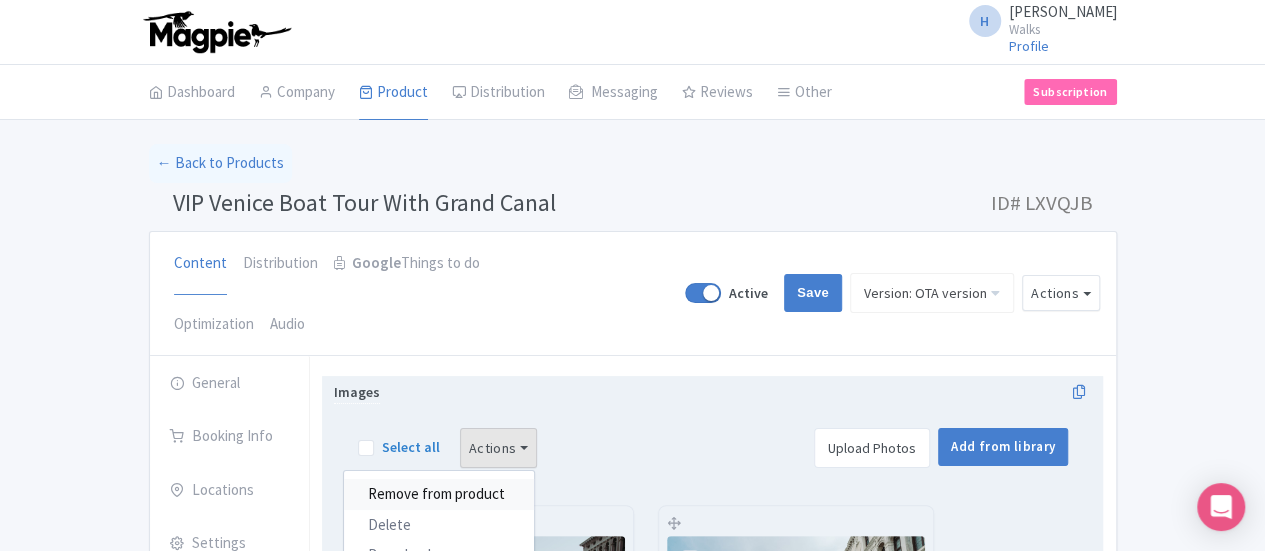 click on "Remove from product" at bounding box center [439, 494] 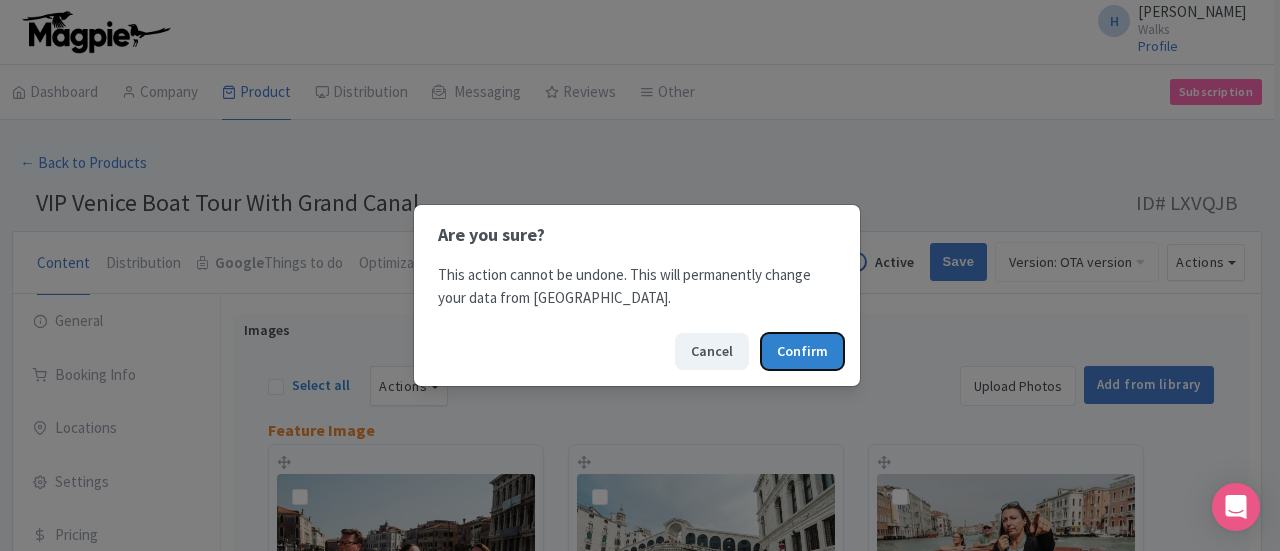 click on "Confirm" at bounding box center [802, 351] 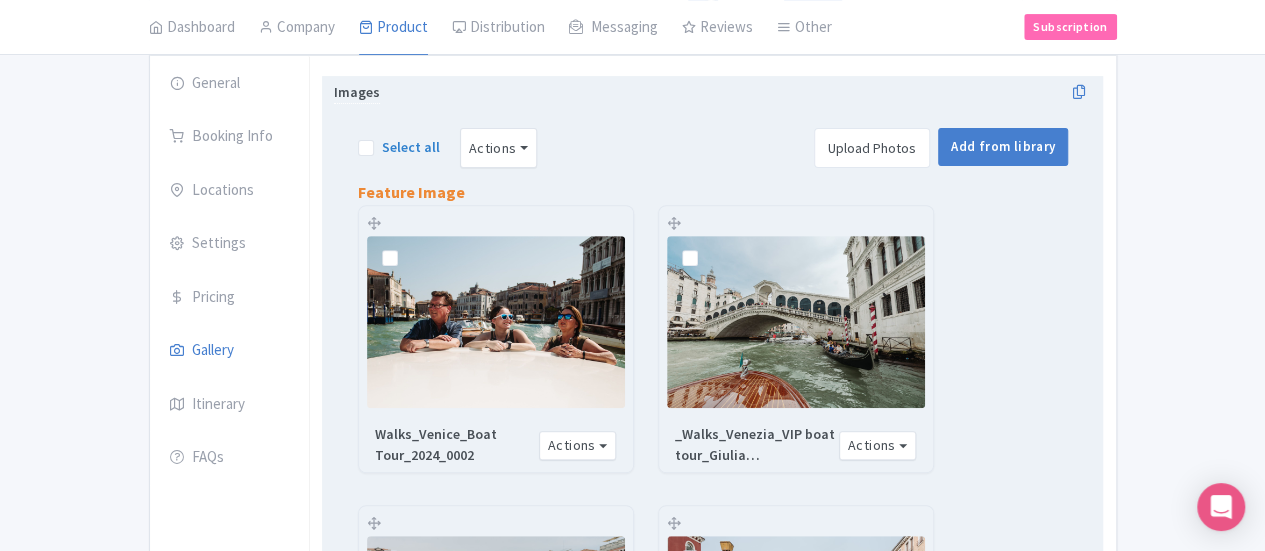 scroll, scrollTop: 400, scrollLeft: 0, axis: vertical 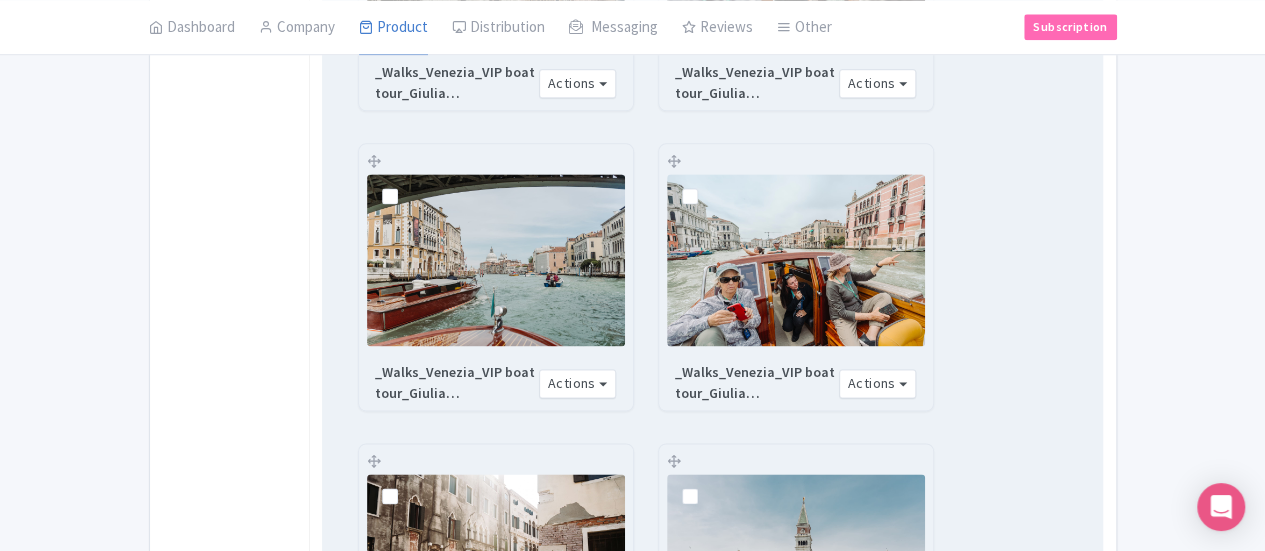 click on "2" at bounding box center (667, 1049) 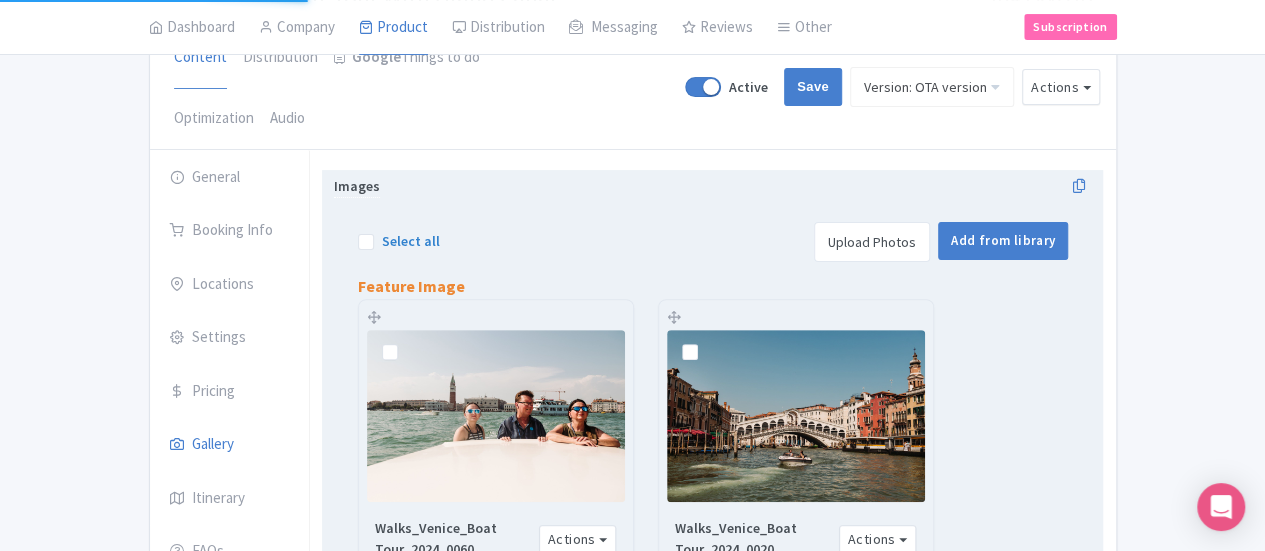 scroll, scrollTop: 189, scrollLeft: 0, axis: vertical 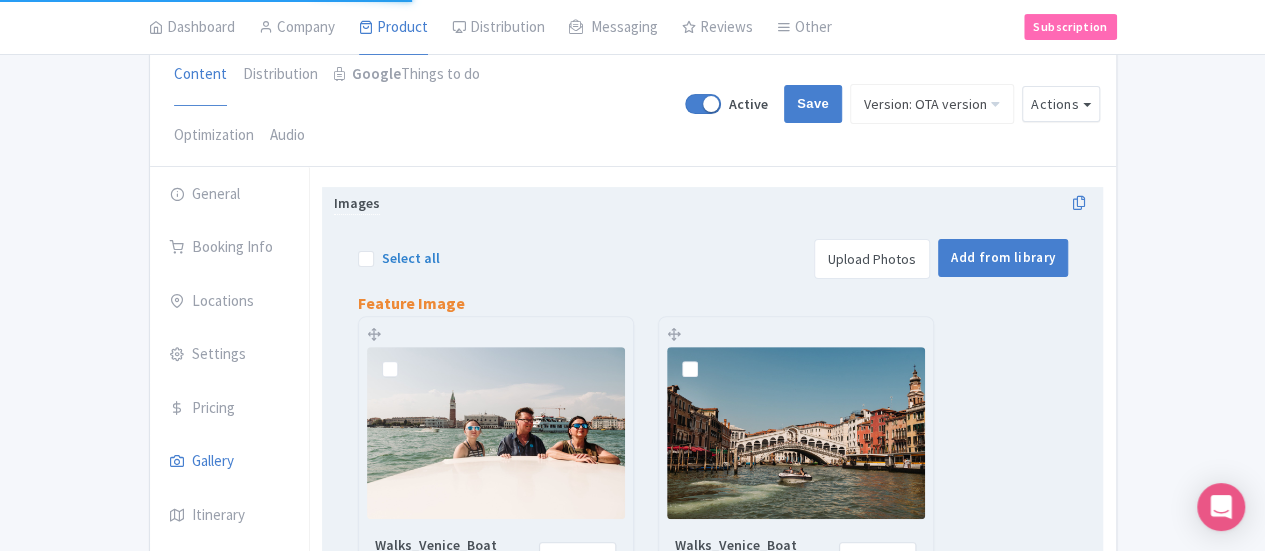 click at bounding box center [406, 358] 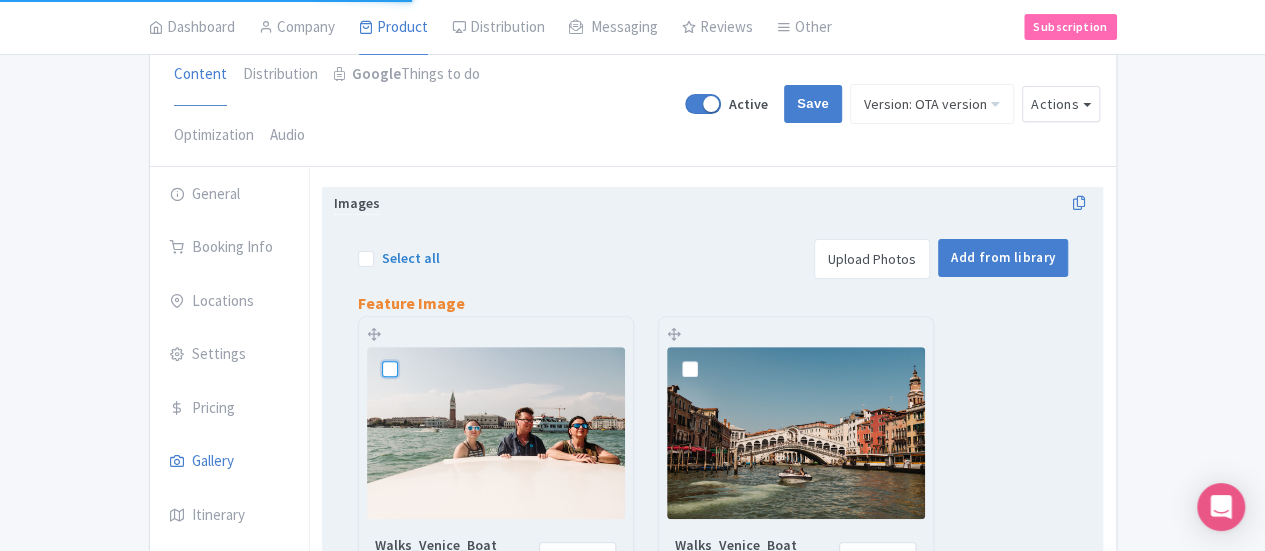 click at bounding box center [412, 352] 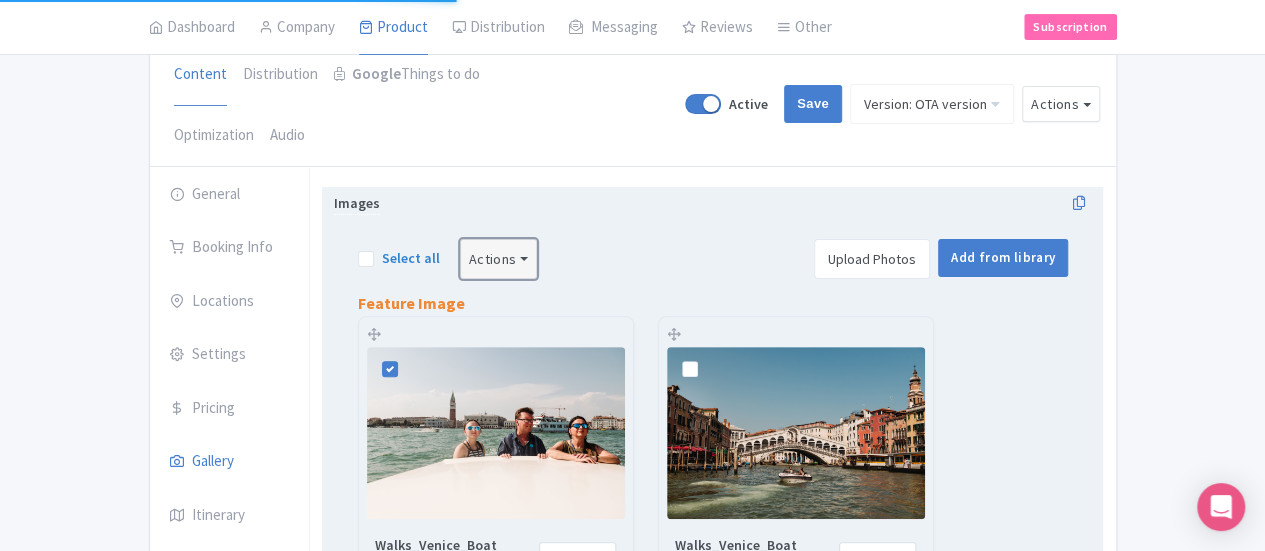 click on "Actions" at bounding box center [499, 259] 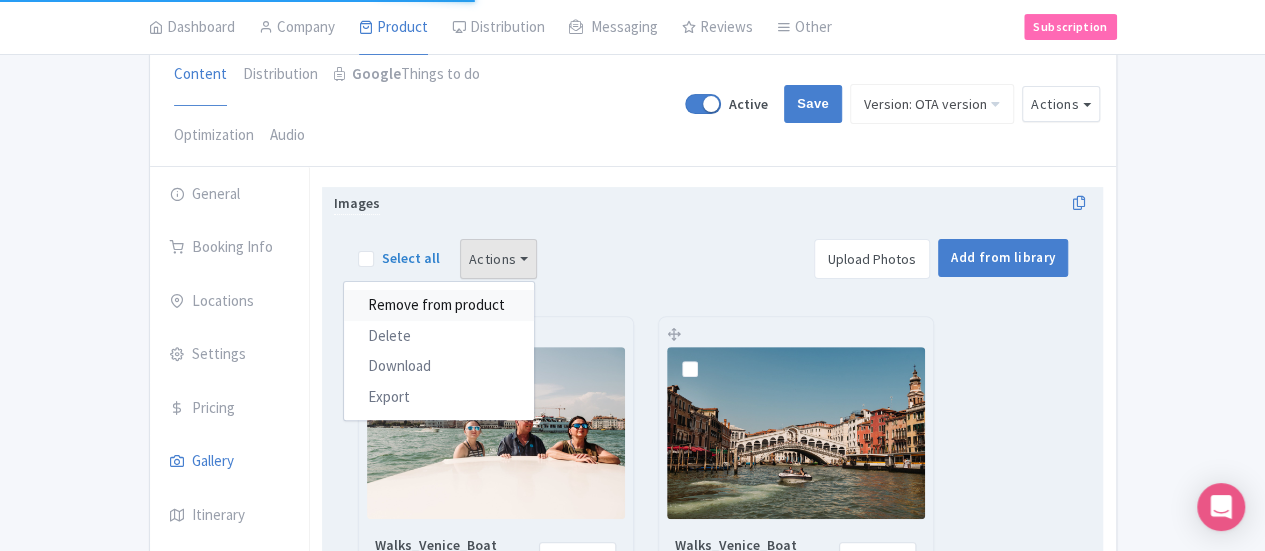 click on "Remove from product" at bounding box center [439, 305] 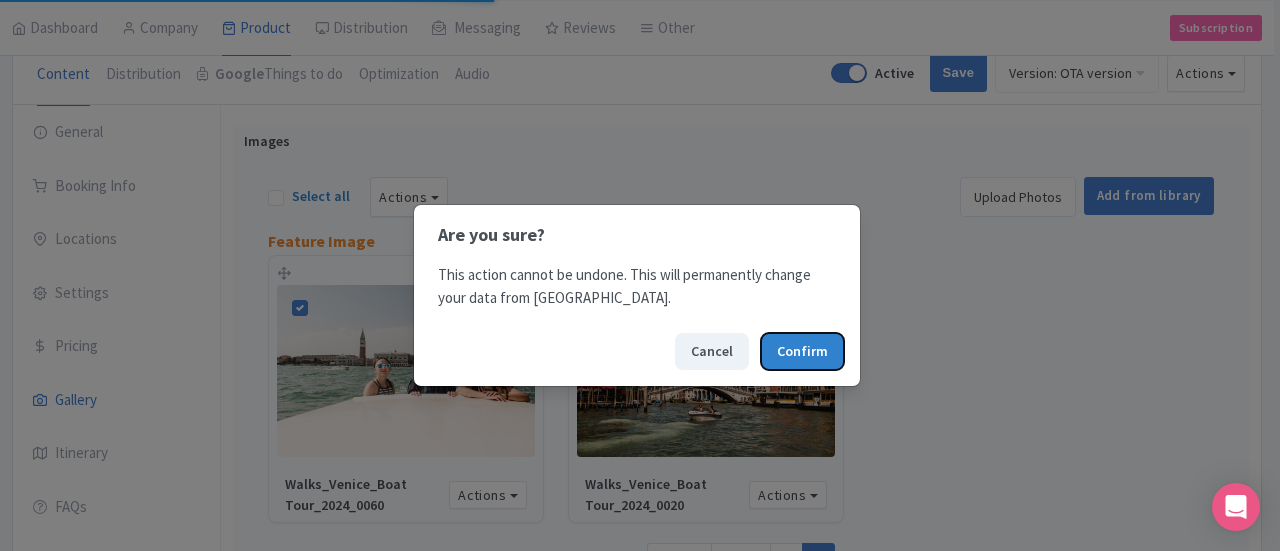 click on "Confirm" at bounding box center (802, 351) 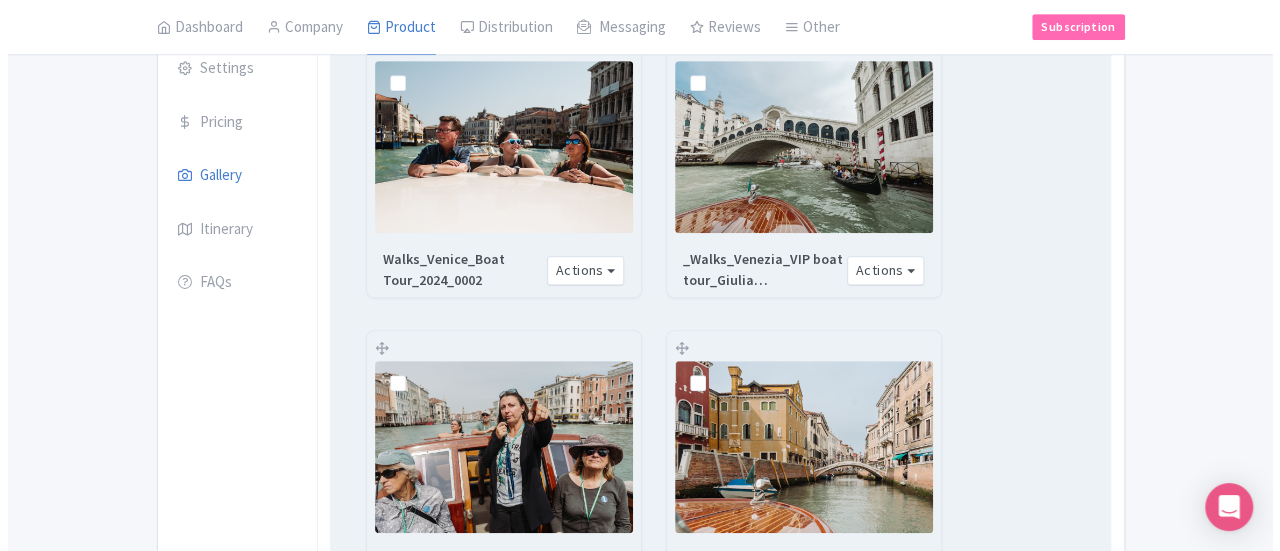 scroll, scrollTop: 261, scrollLeft: 0, axis: vertical 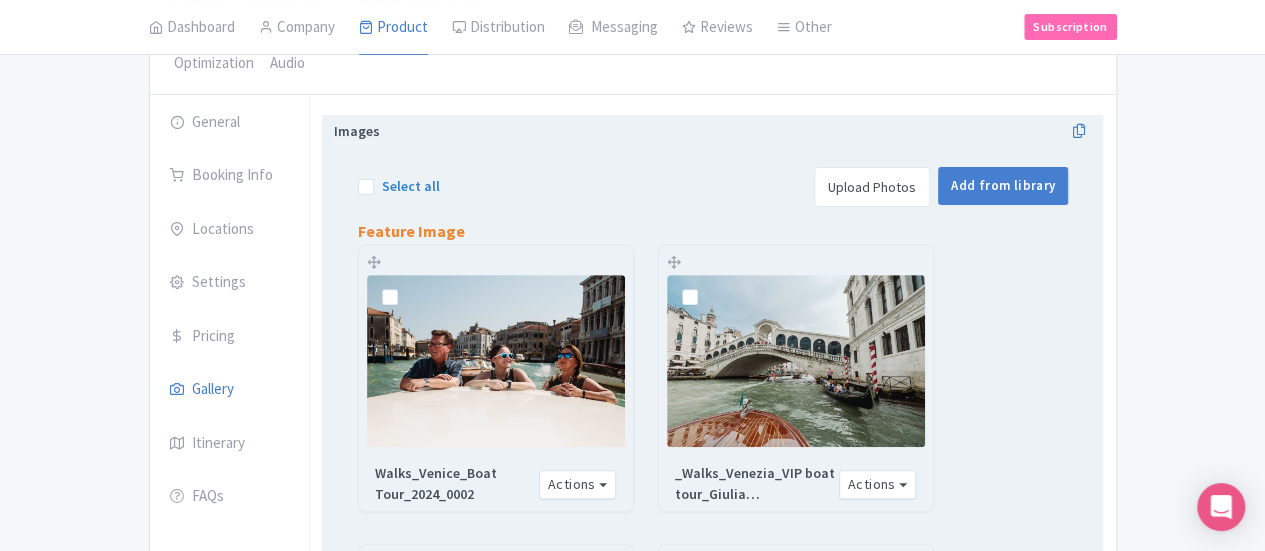 click on "Upload Photos" at bounding box center (872, 187) 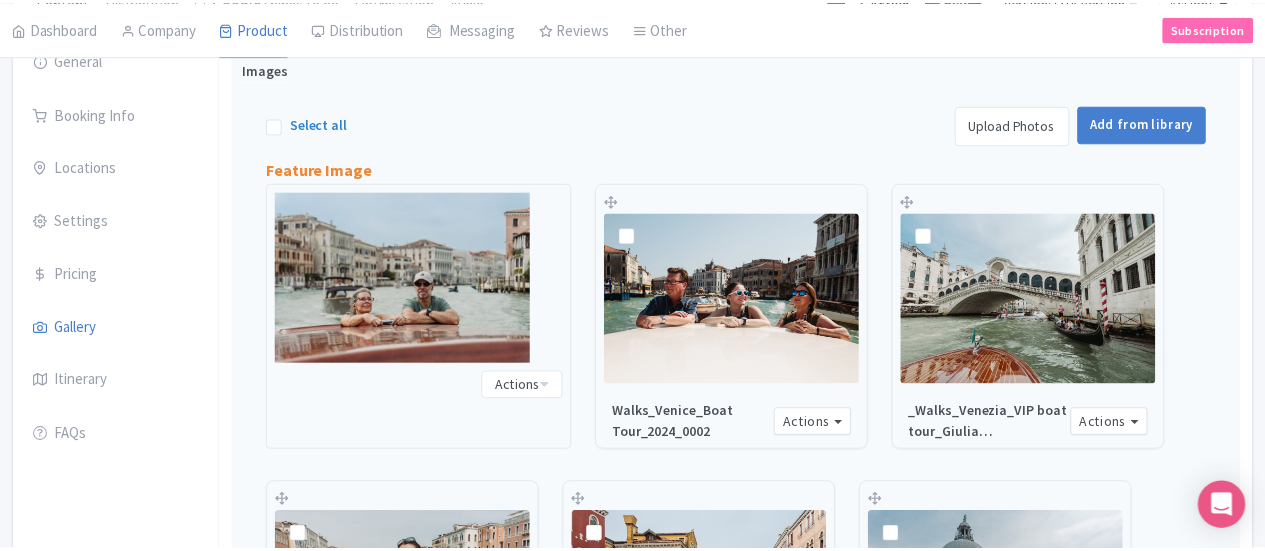scroll, scrollTop: 312, scrollLeft: 0, axis: vertical 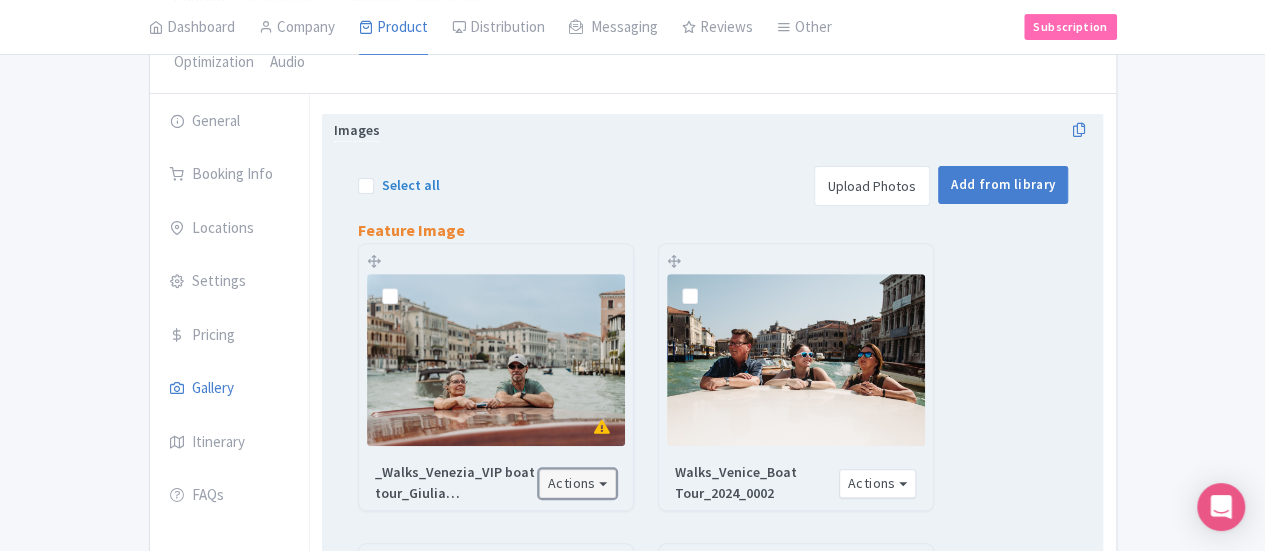 click on "Actions" at bounding box center (578, 483) 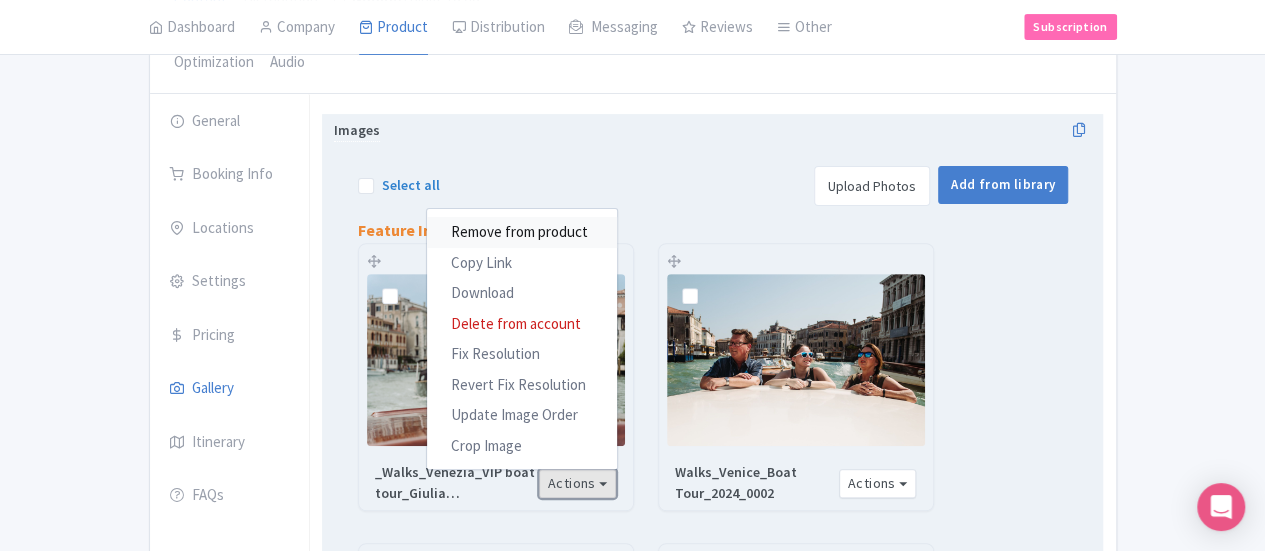 click on "Remove from product" at bounding box center (522, 232) 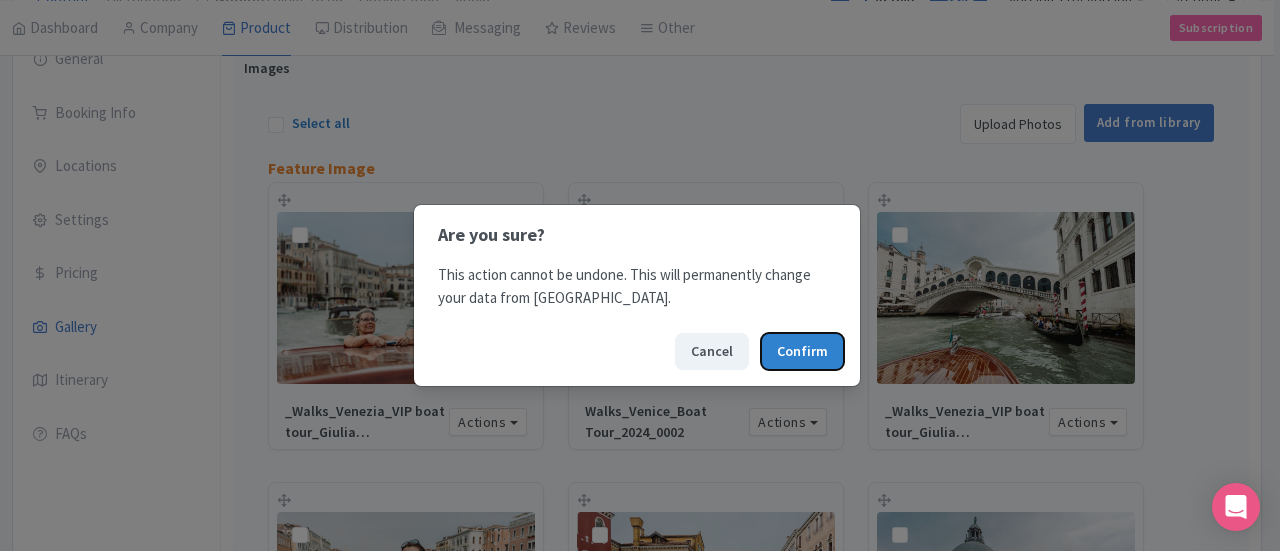 click on "Confirm" at bounding box center [802, 351] 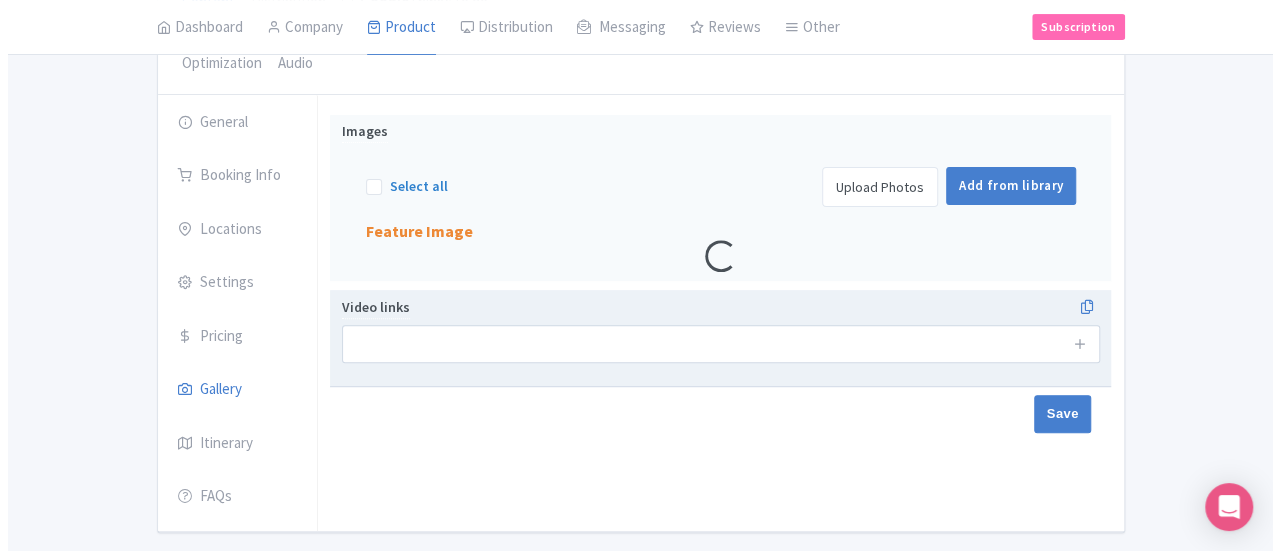 scroll, scrollTop: 262, scrollLeft: 0, axis: vertical 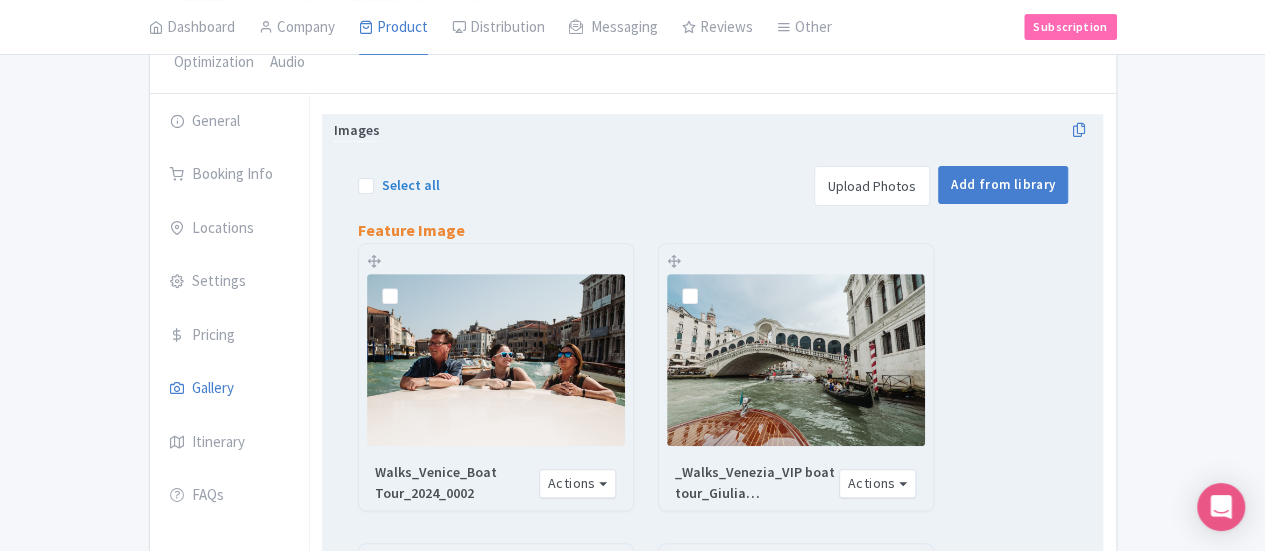 click on "Upload Photos" at bounding box center (872, 186) 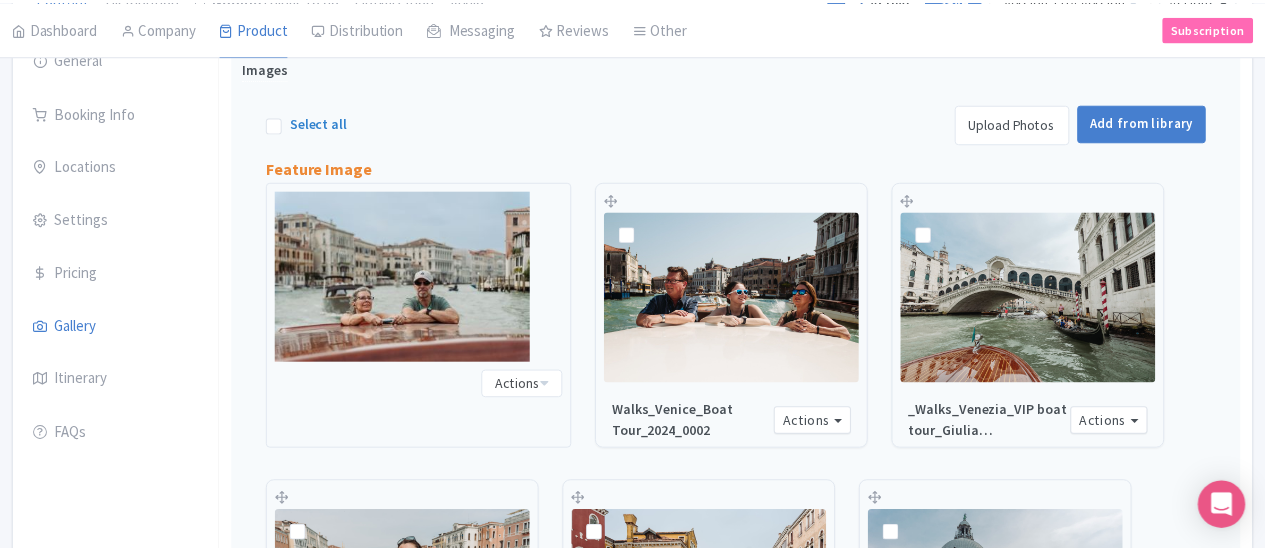 scroll, scrollTop: 312, scrollLeft: 0, axis: vertical 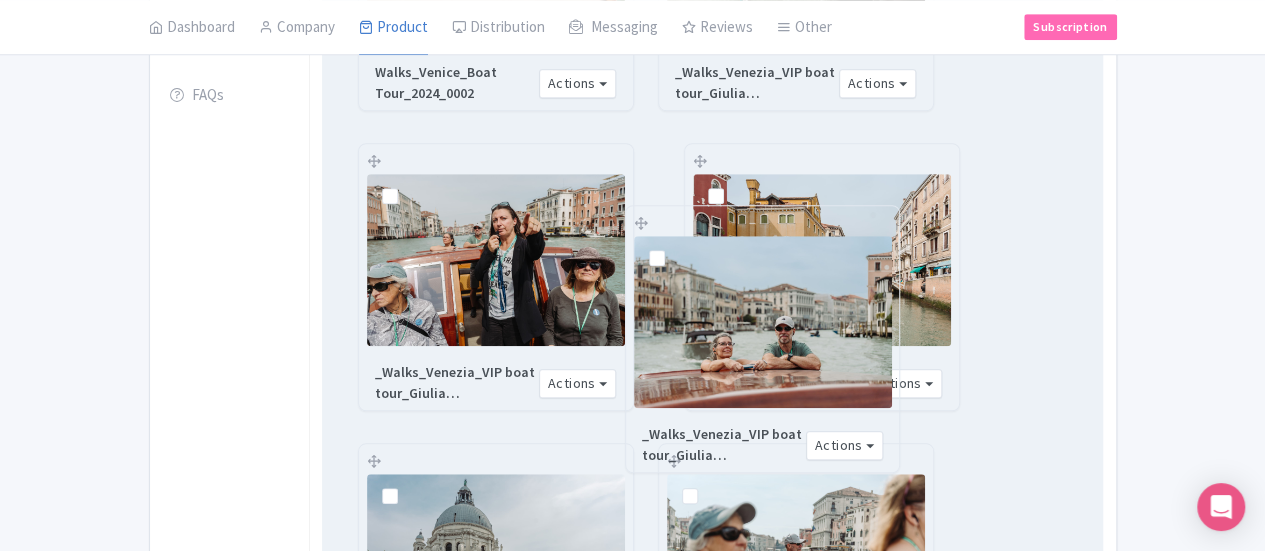 drag, startPoint x: 282, startPoint y: 196, endPoint x: 549, endPoint y: 159, distance: 269.55148 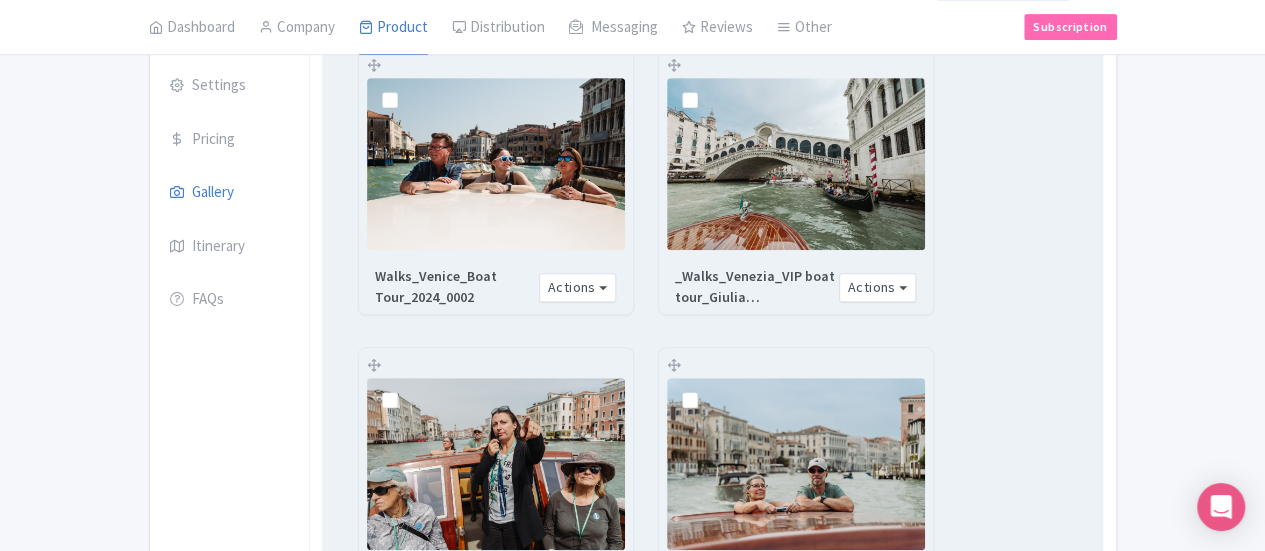 scroll, scrollTop: 462, scrollLeft: 0, axis: vertical 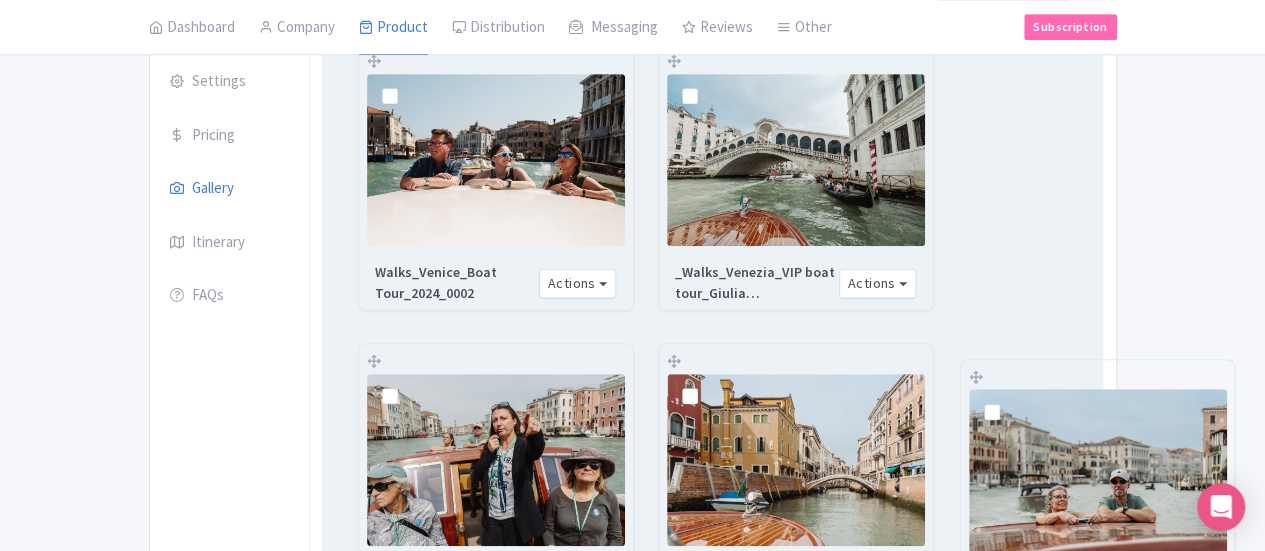 drag, startPoint x: 284, startPoint y: 296, endPoint x: 886, endPoint y: 311, distance: 602.1868 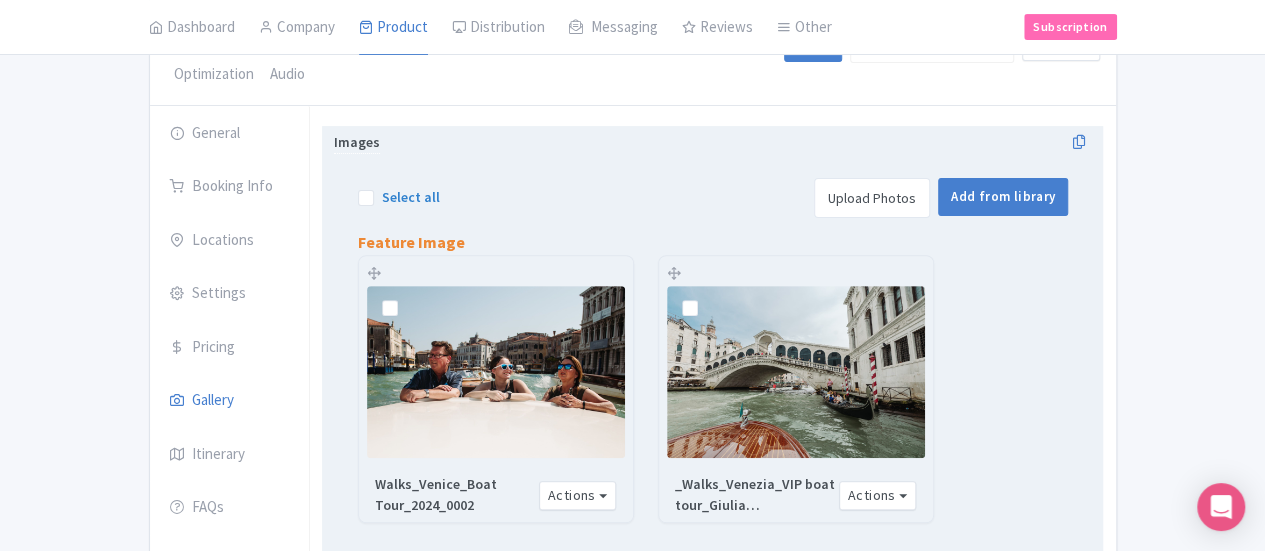 scroll, scrollTop: 0, scrollLeft: 0, axis: both 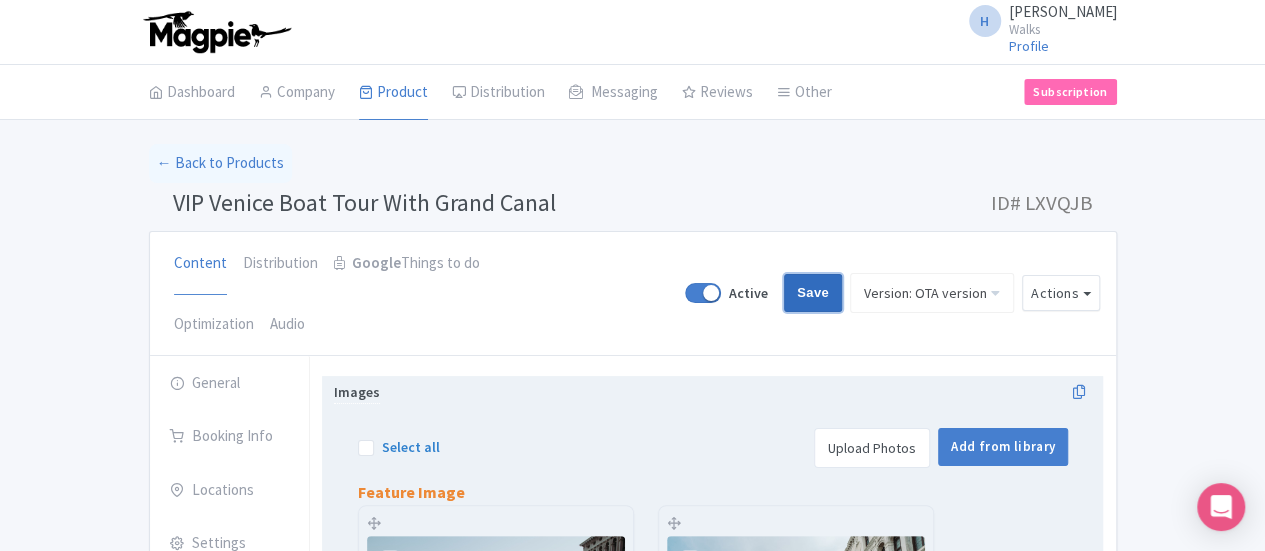 click on "Save" at bounding box center [813, 293] 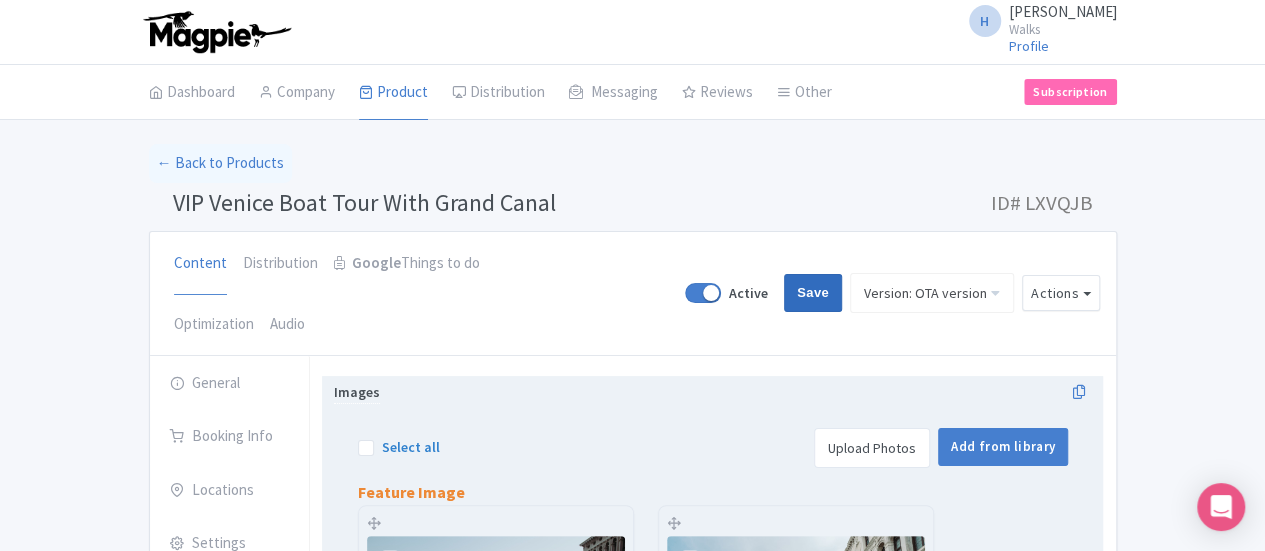 type on "Saving..." 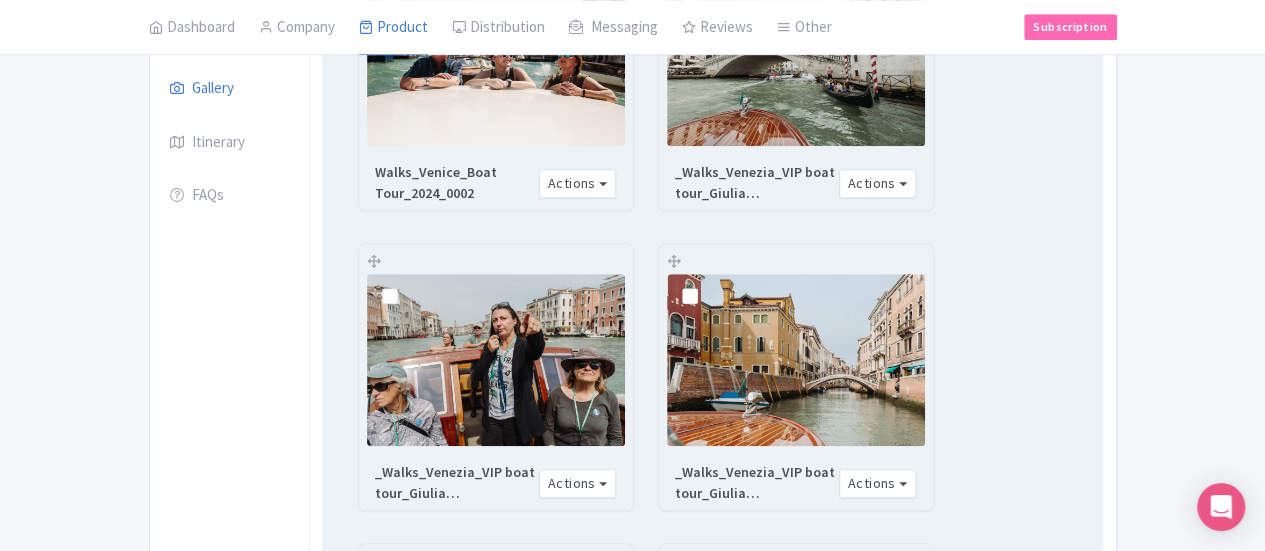 scroll, scrollTop: 0, scrollLeft: 0, axis: both 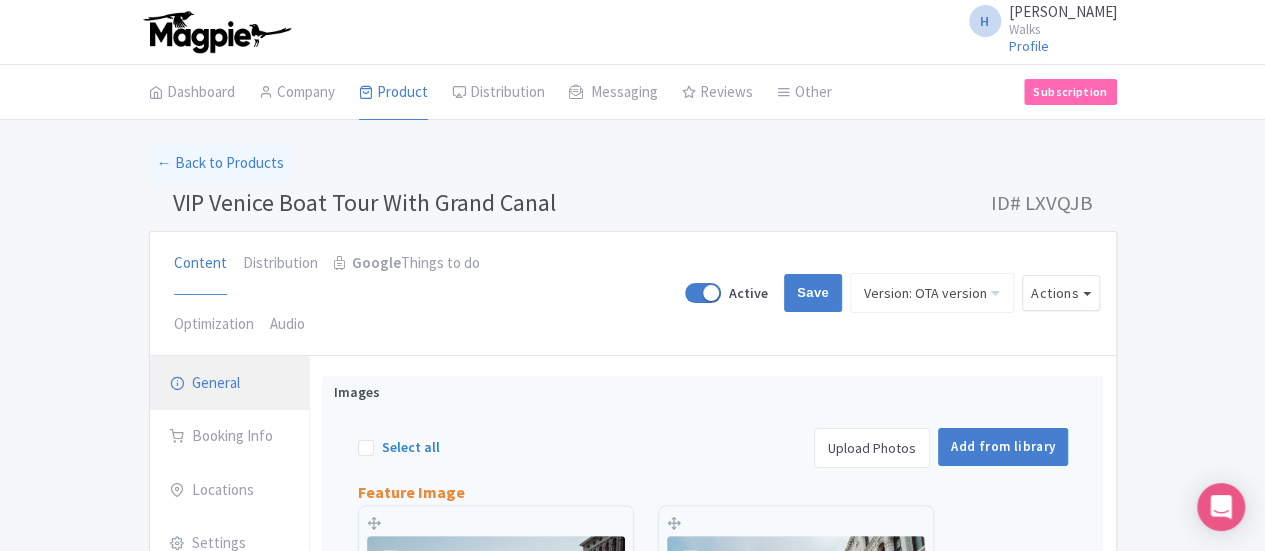 click on "General" at bounding box center (230, 384) 